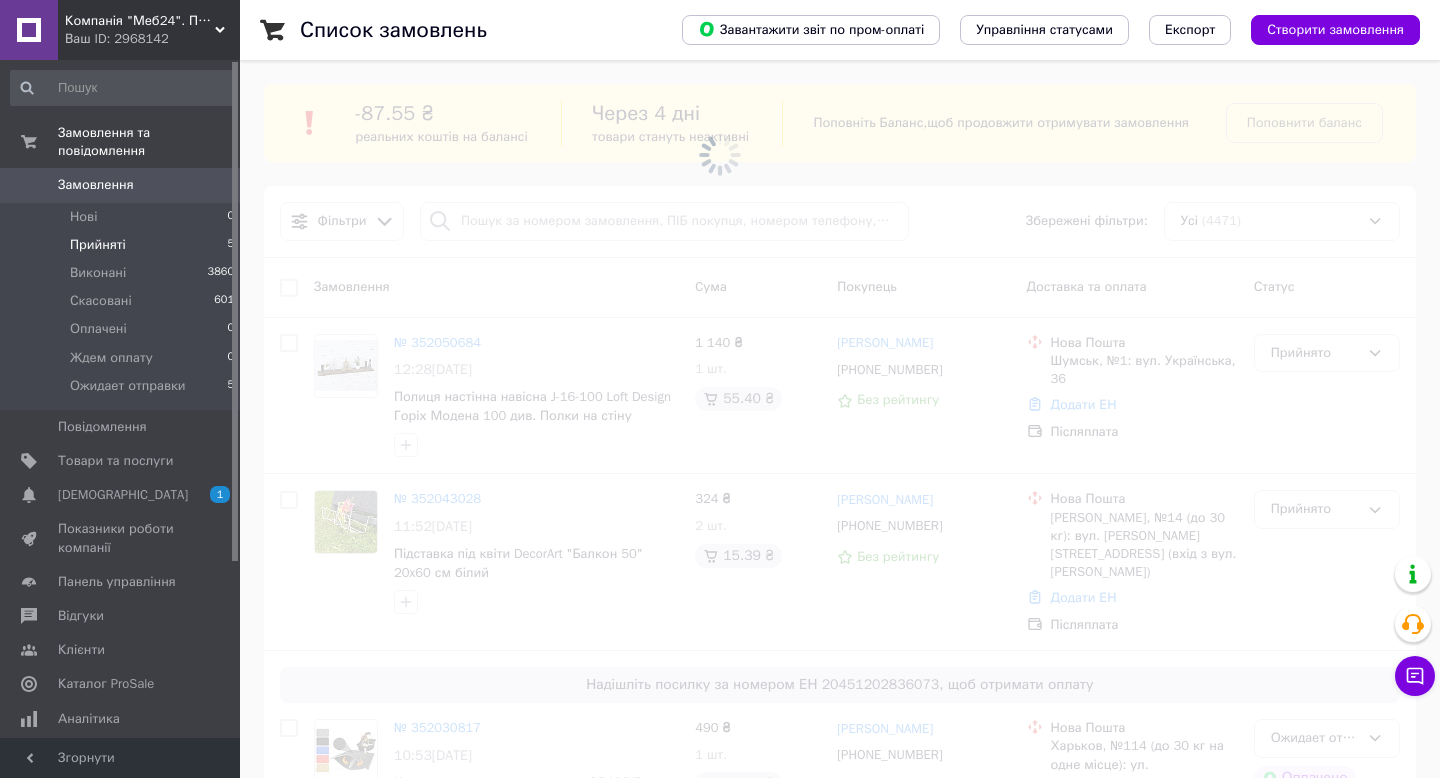 scroll, scrollTop: 0, scrollLeft: 0, axis: both 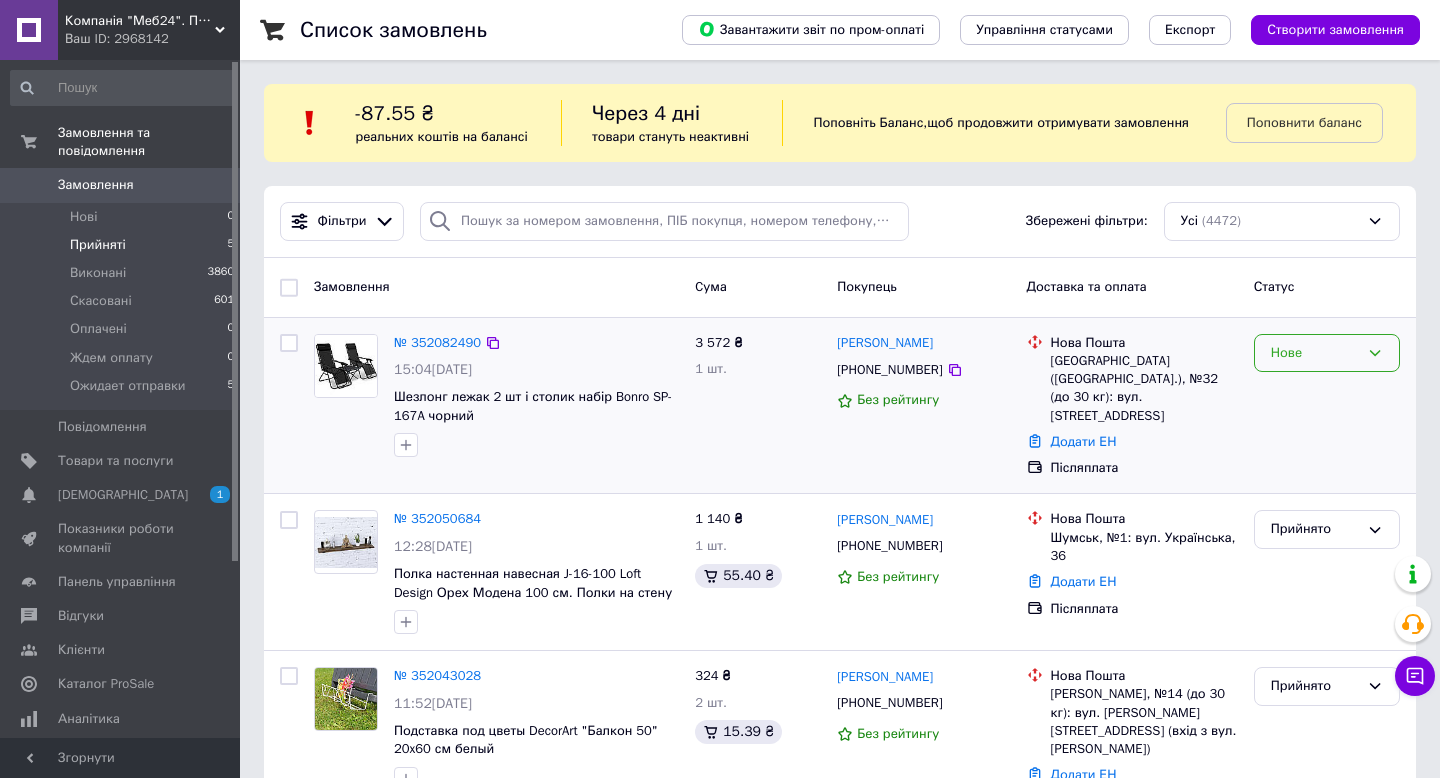 click on "Нове" at bounding box center (1315, 353) 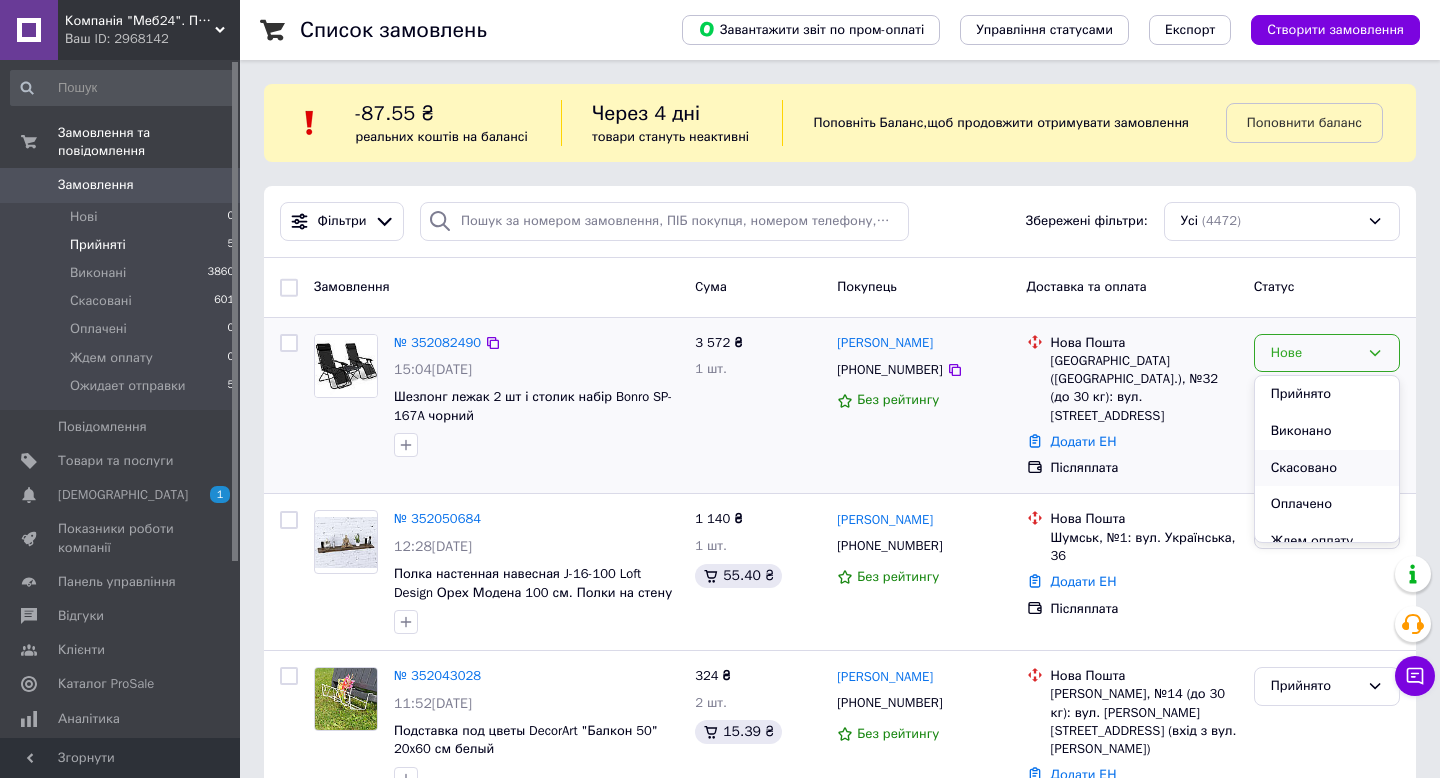 click on "Скасовано" at bounding box center [1327, 468] 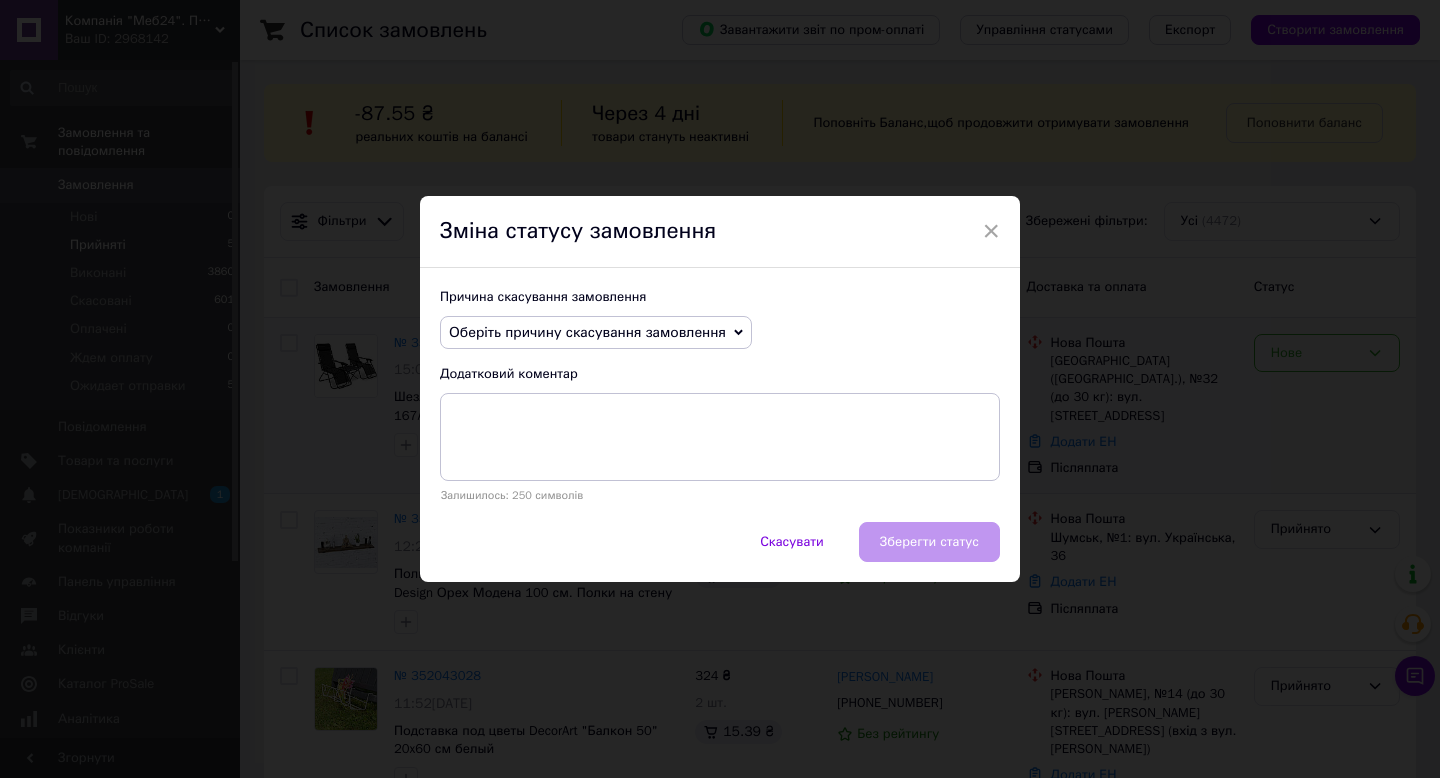 click on "Оберіть причину скасування замовлення" at bounding box center [596, 333] 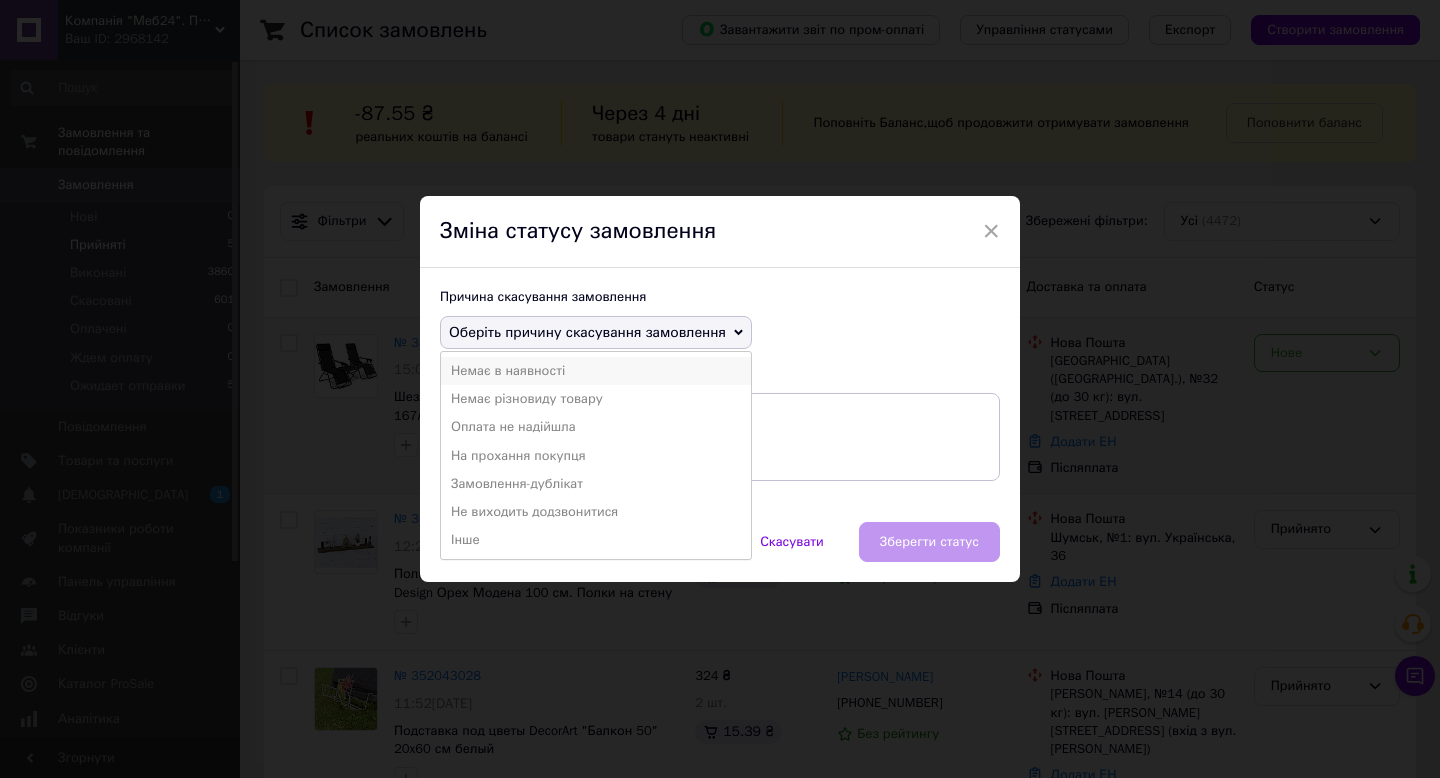 click on "Немає в наявності" at bounding box center [596, 371] 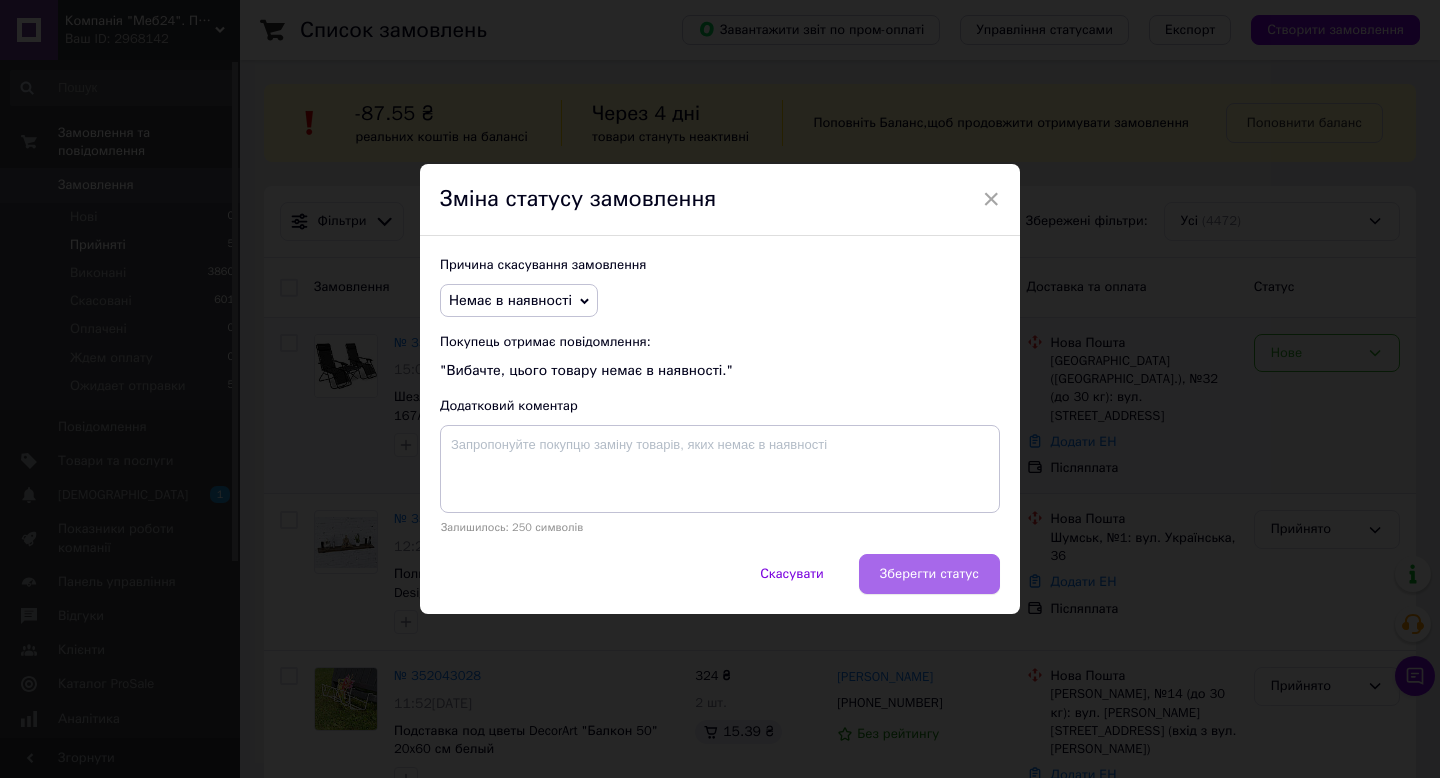 click on "Зберегти статус" at bounding box center (929, 574) 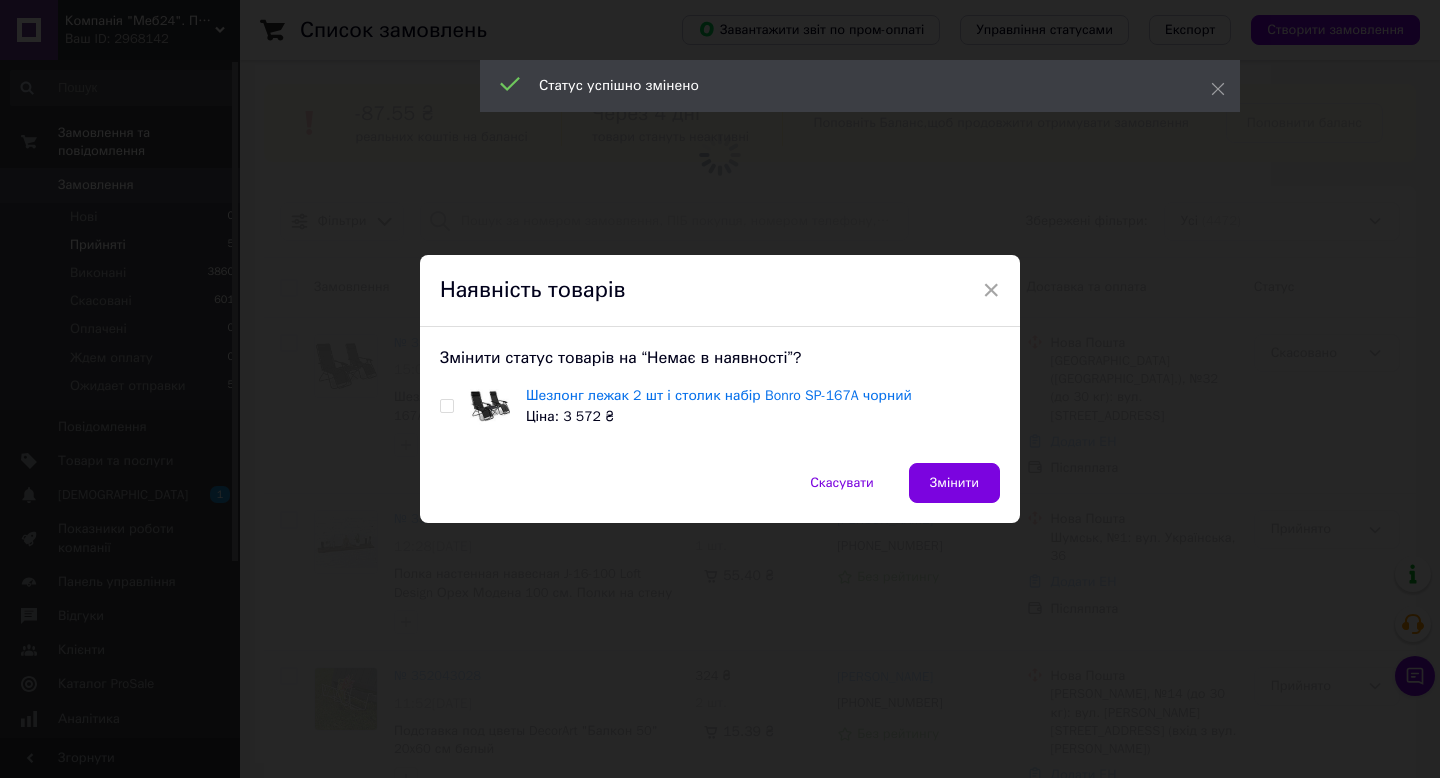 click at bounding box center [446, 406] 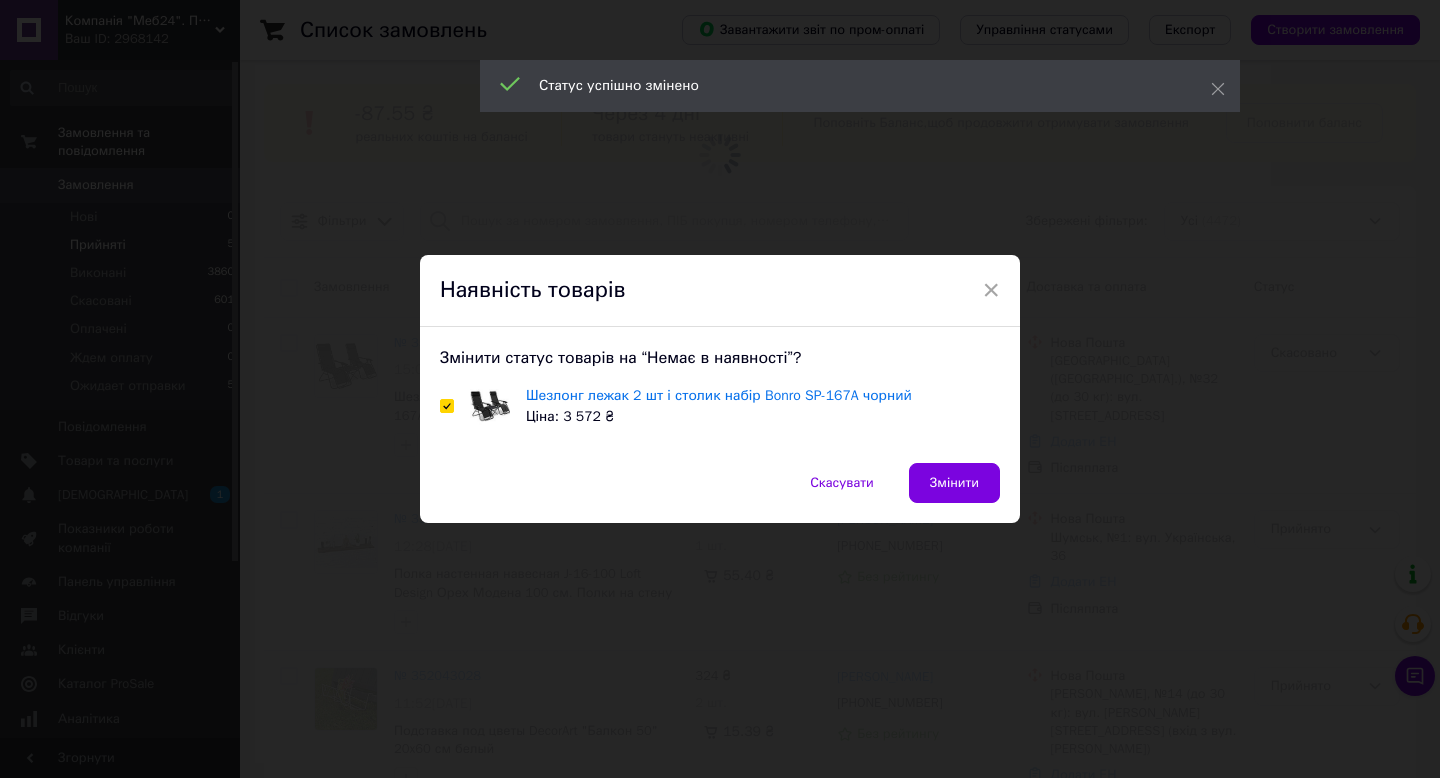 checkbox on "true" 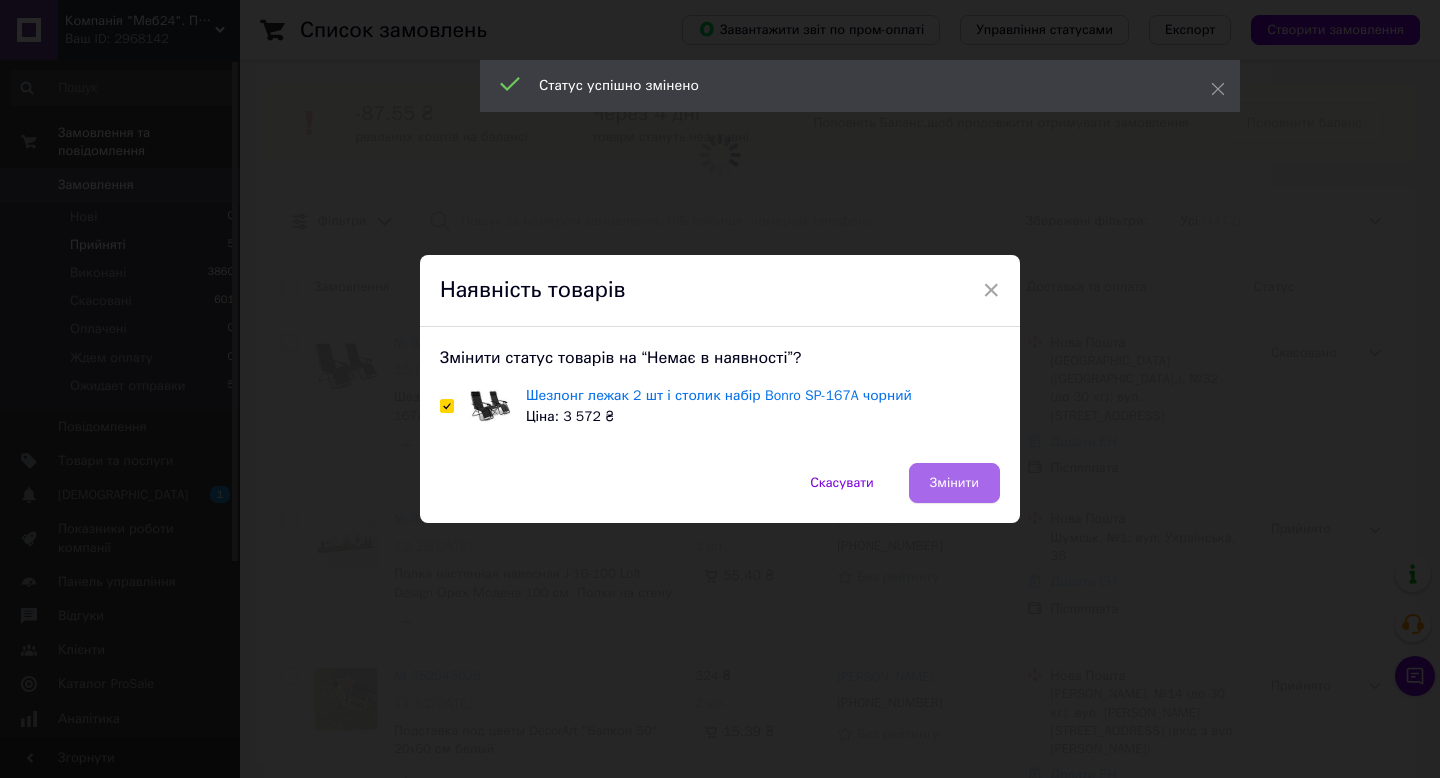 click on "Змінити" at bounding box center [954, 483] 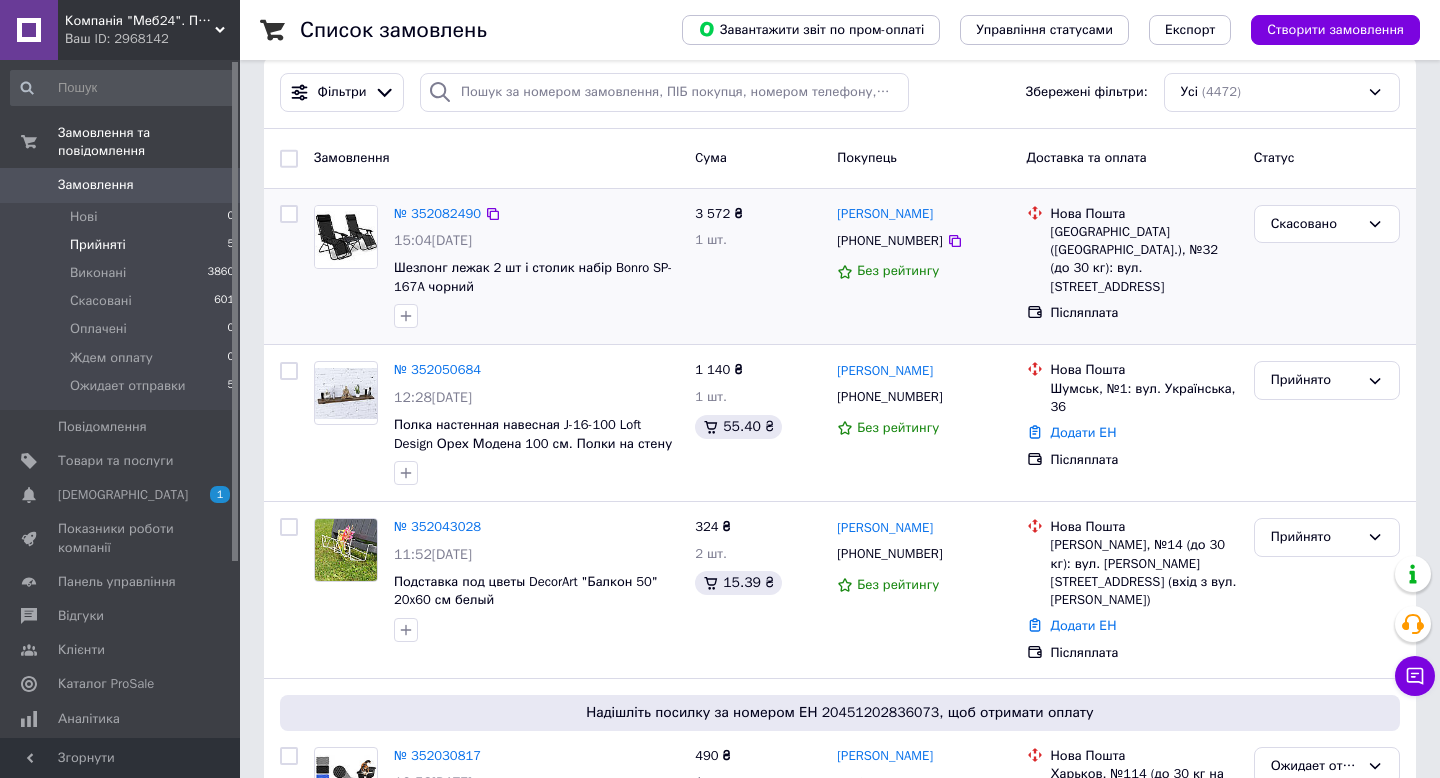scroll, scrollTop: 164, scrollLeft: 0, axis: vertical 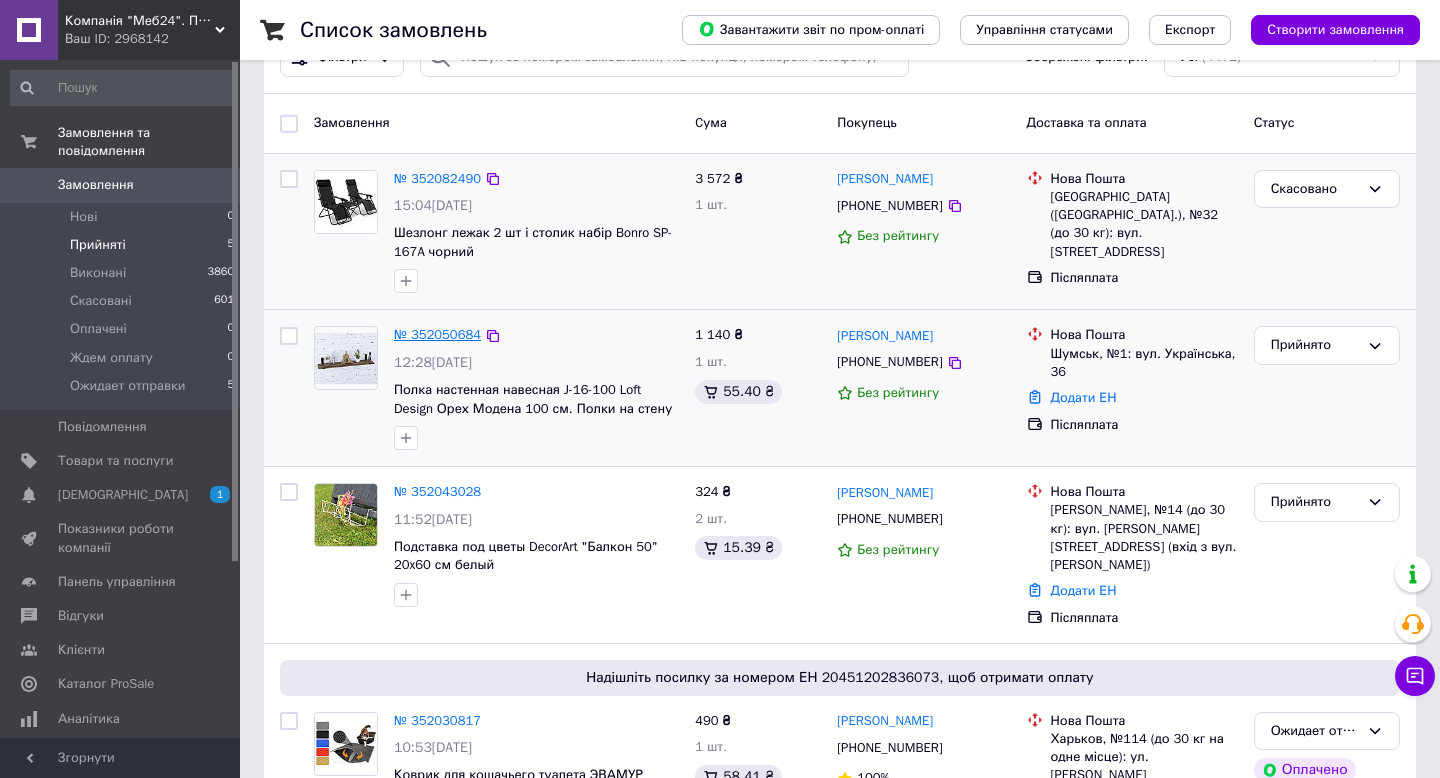 click on "№ 352050684" at bounding box center (437, 334) 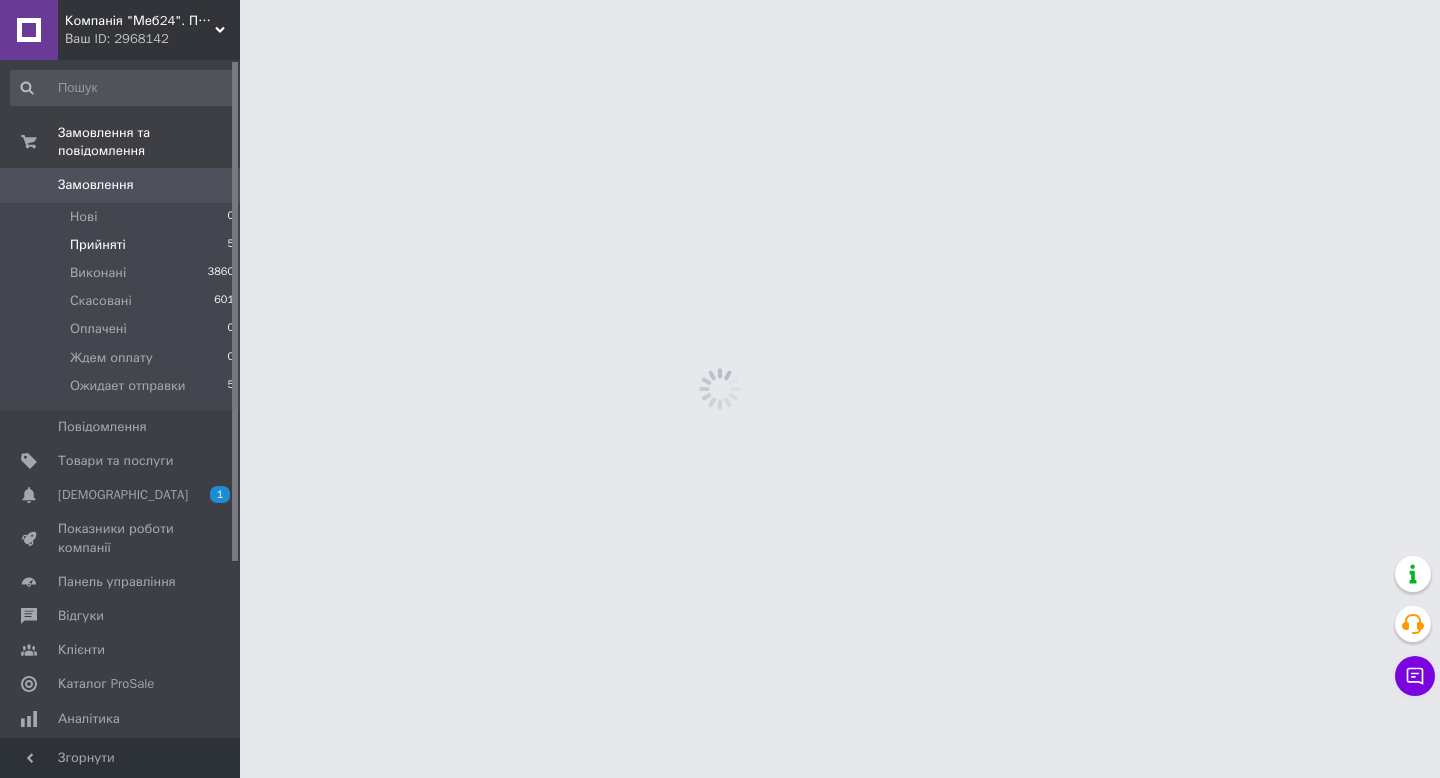 scroll, scrollTop: 0, scrollLeft: 0, axis: both 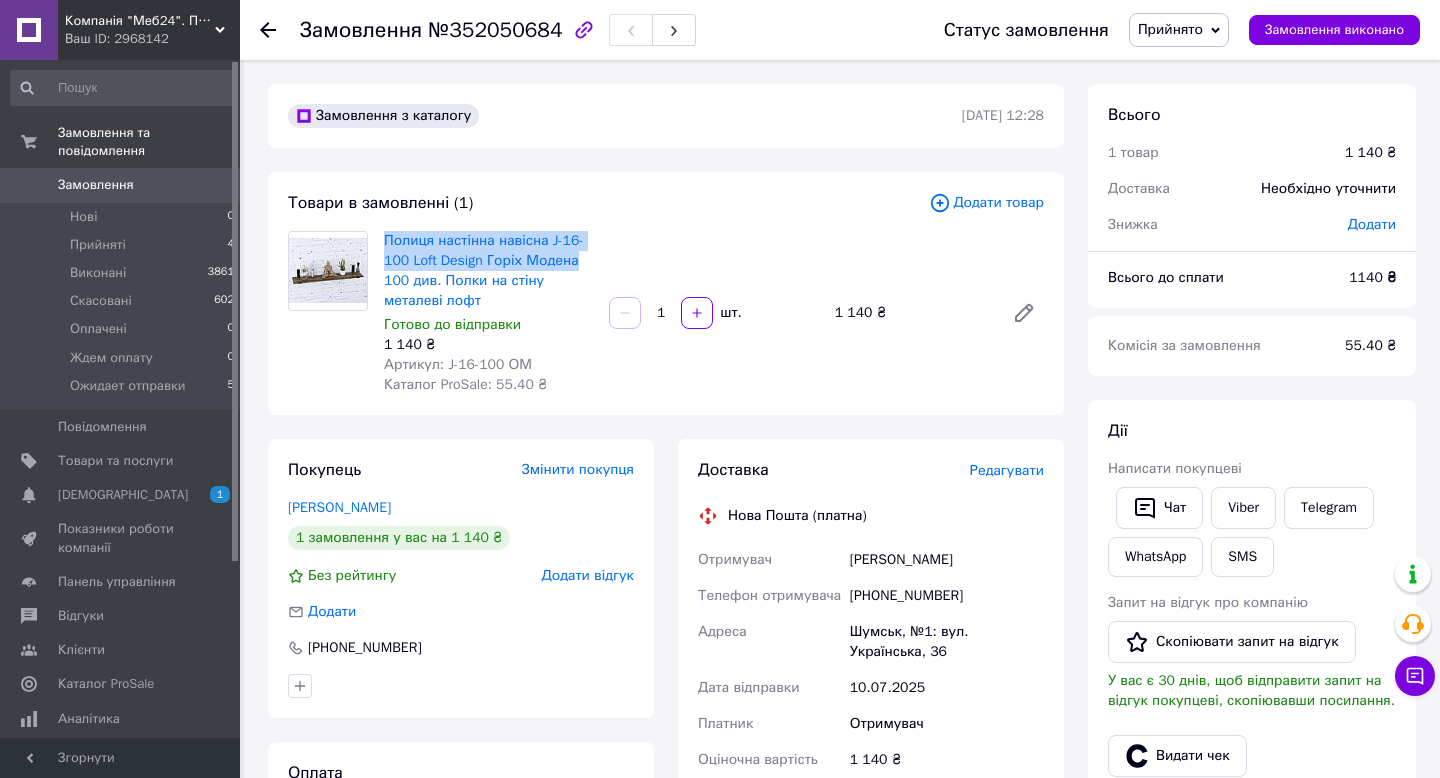 drag, startPoint x: 376, startPoint y: 239, endPoint x: 587, endPoint y: 261, distance: 212.14381 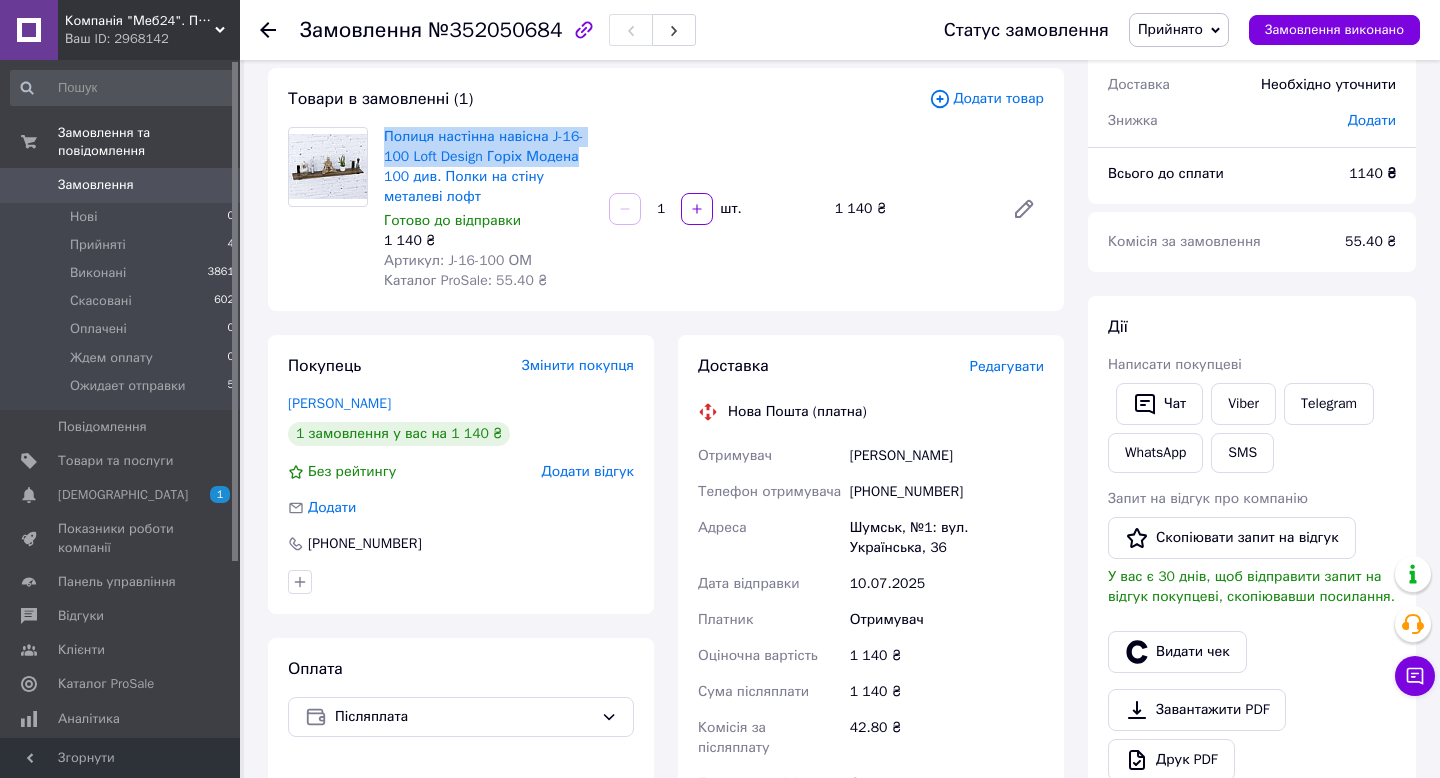 scroll, scrollTop: 120, scrollLeft: 0, axis: vertical 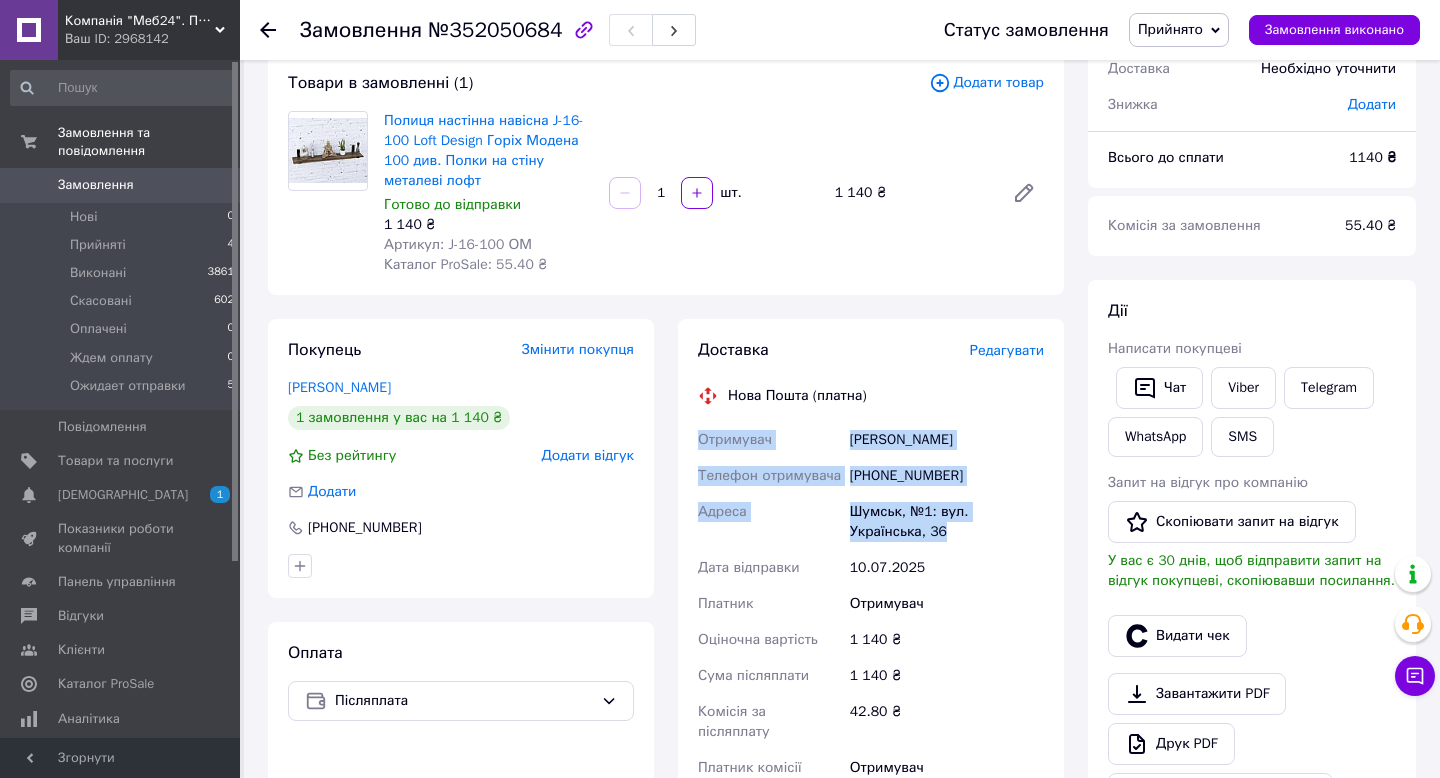 drag, startPoint x: 699, startPoint y: 435, endPoint x: 949, endPoint y: 526, distance: 266.047 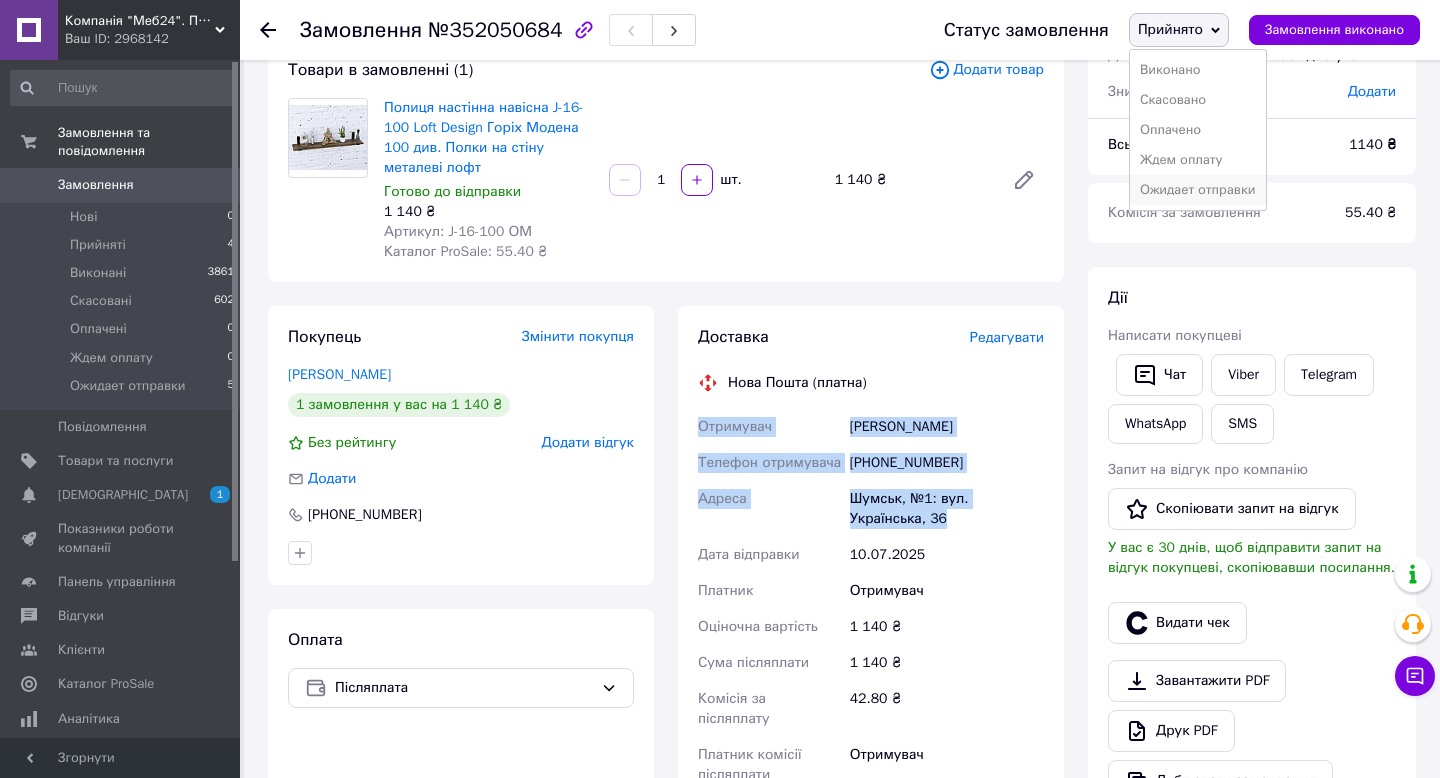 scroll, scrollTop: 140, scrollLeft: 0, axis: vertical 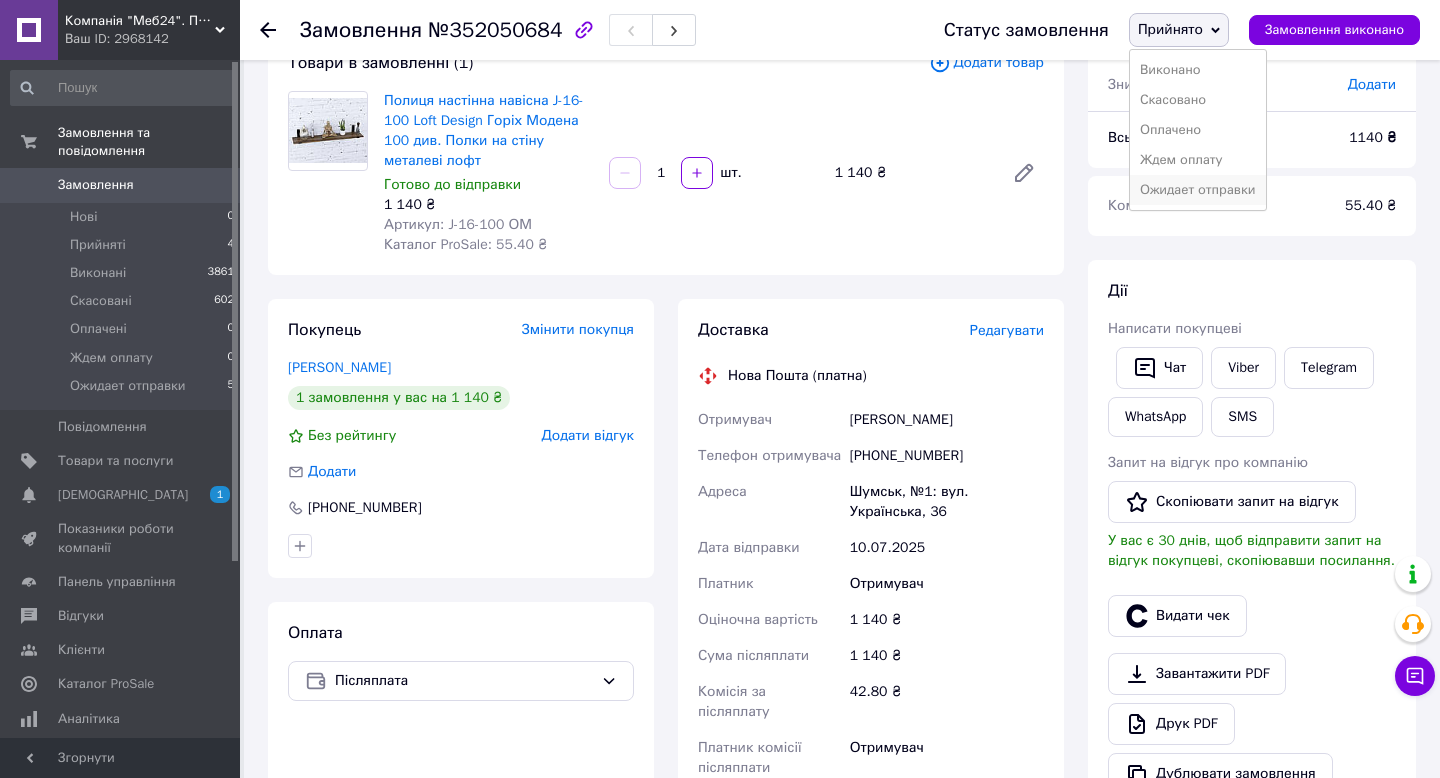 click on "Ожидает отправки" at bounding box center (1198, 190) 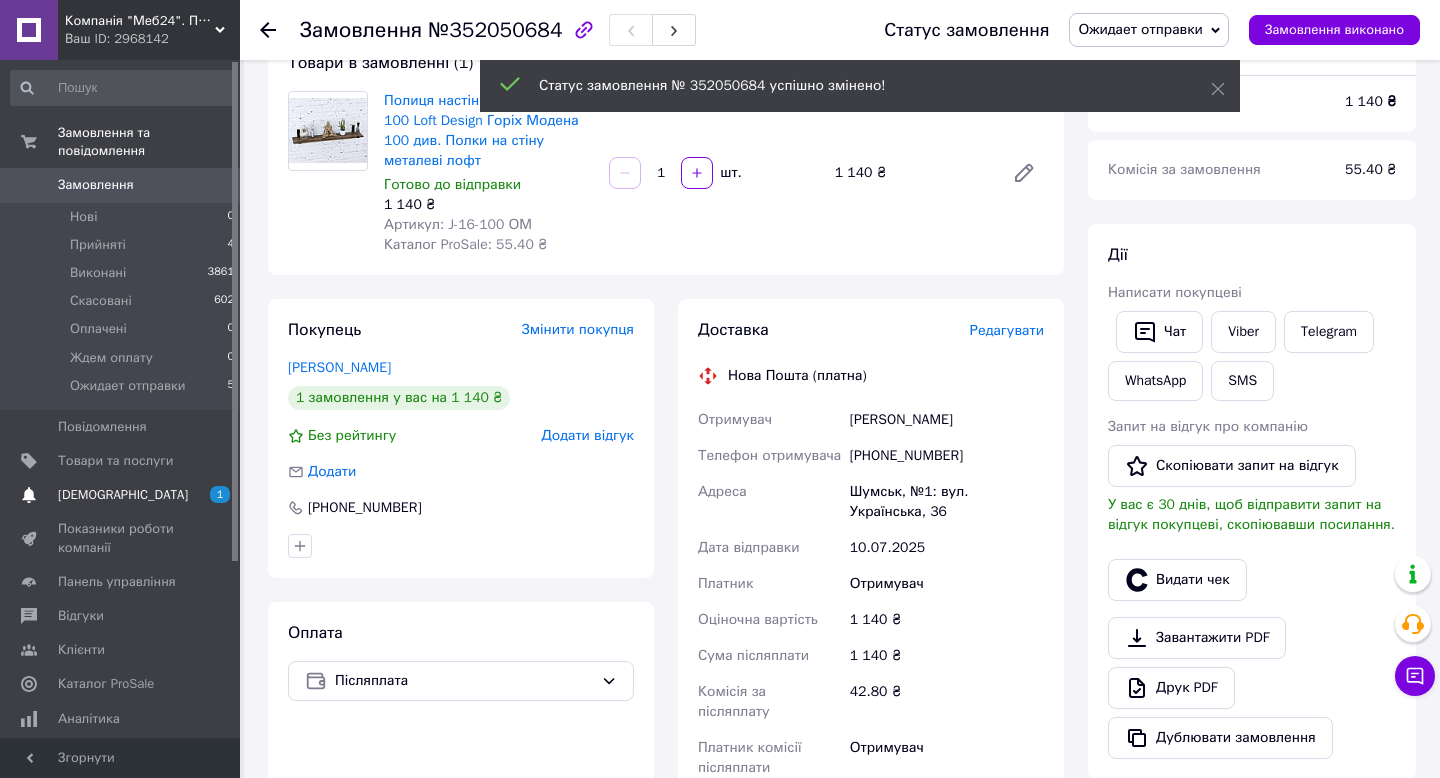 click on "[DEMOGRAPHIC_DATA]" at bounding box center (123, 495) 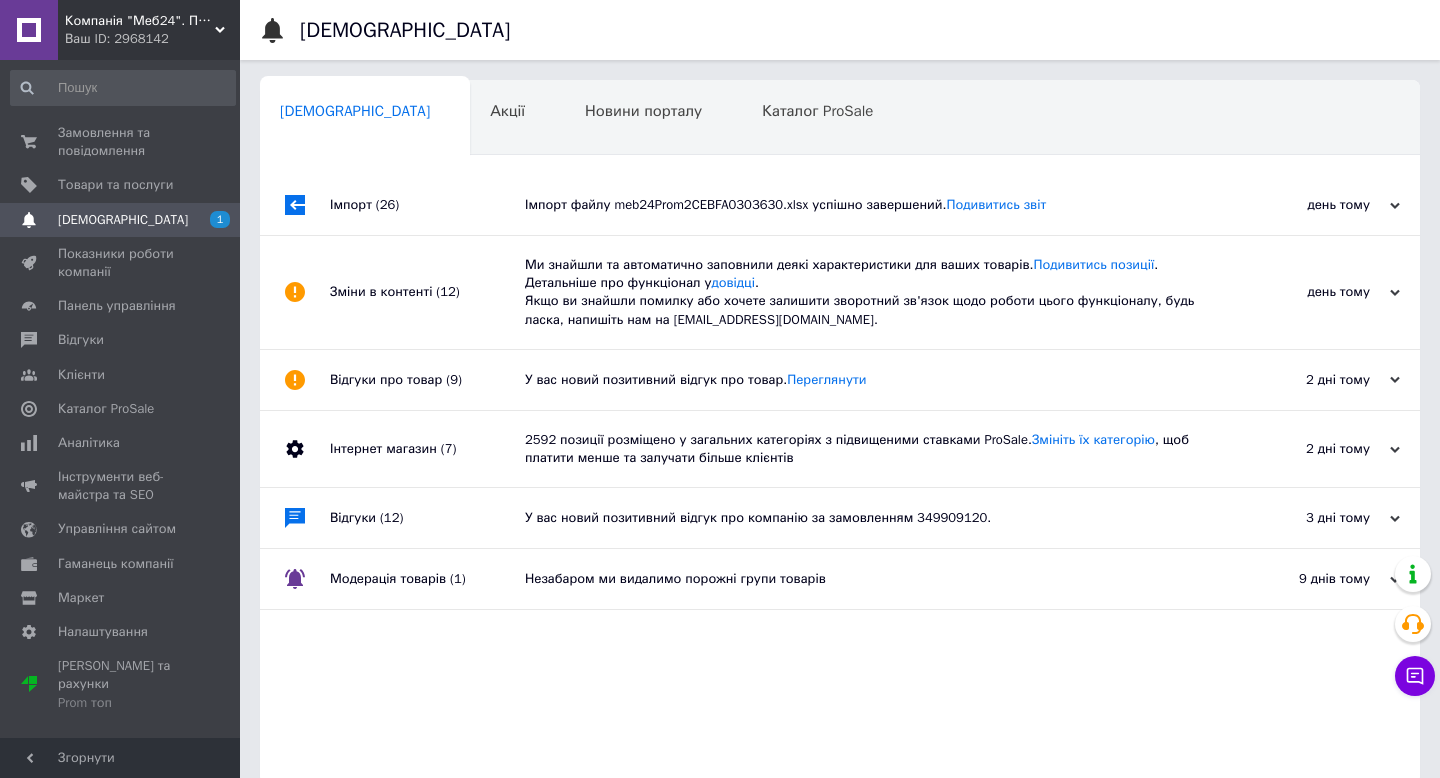 click on "Імпорт   (26)" at bounding box center [427, 205] 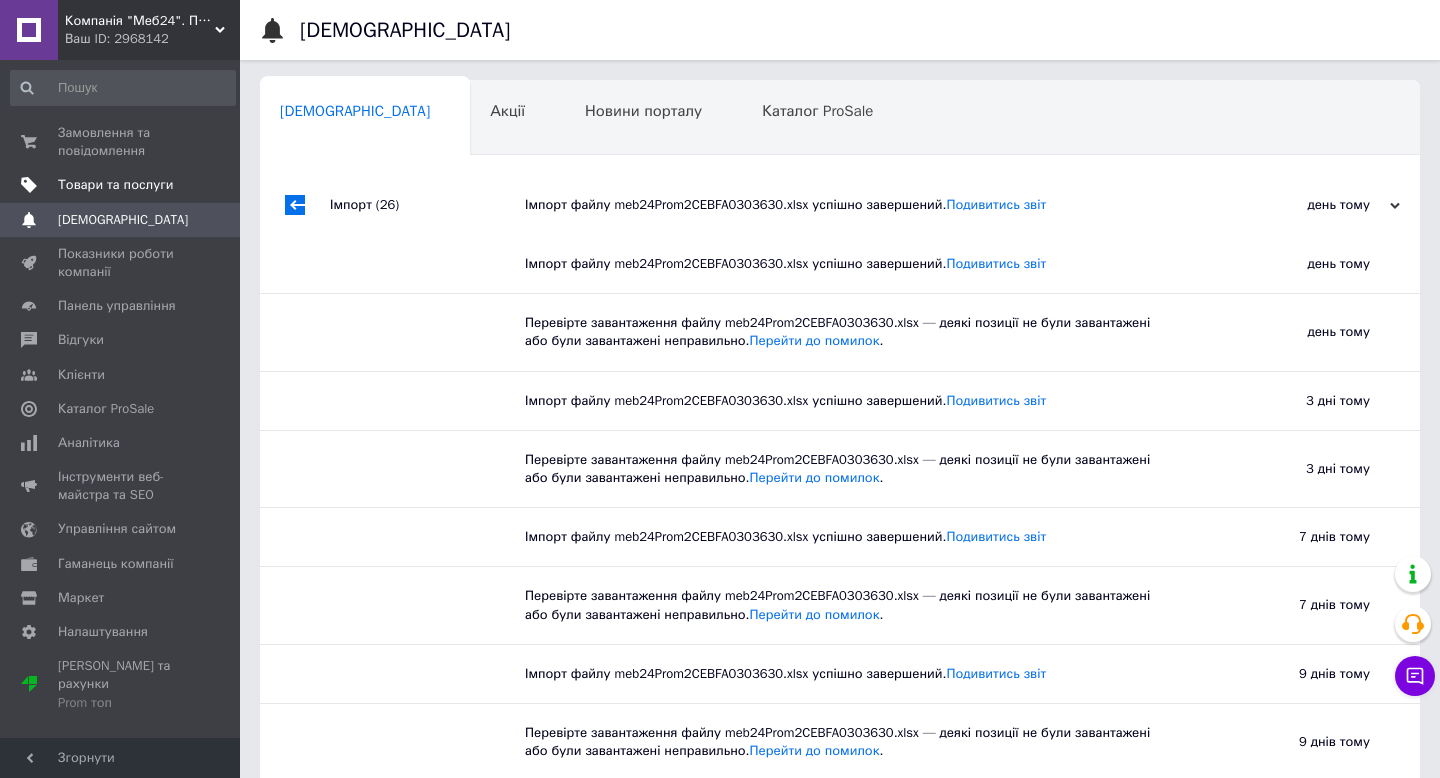 click on "Товари та послуги" at bounding box center [115, 185] 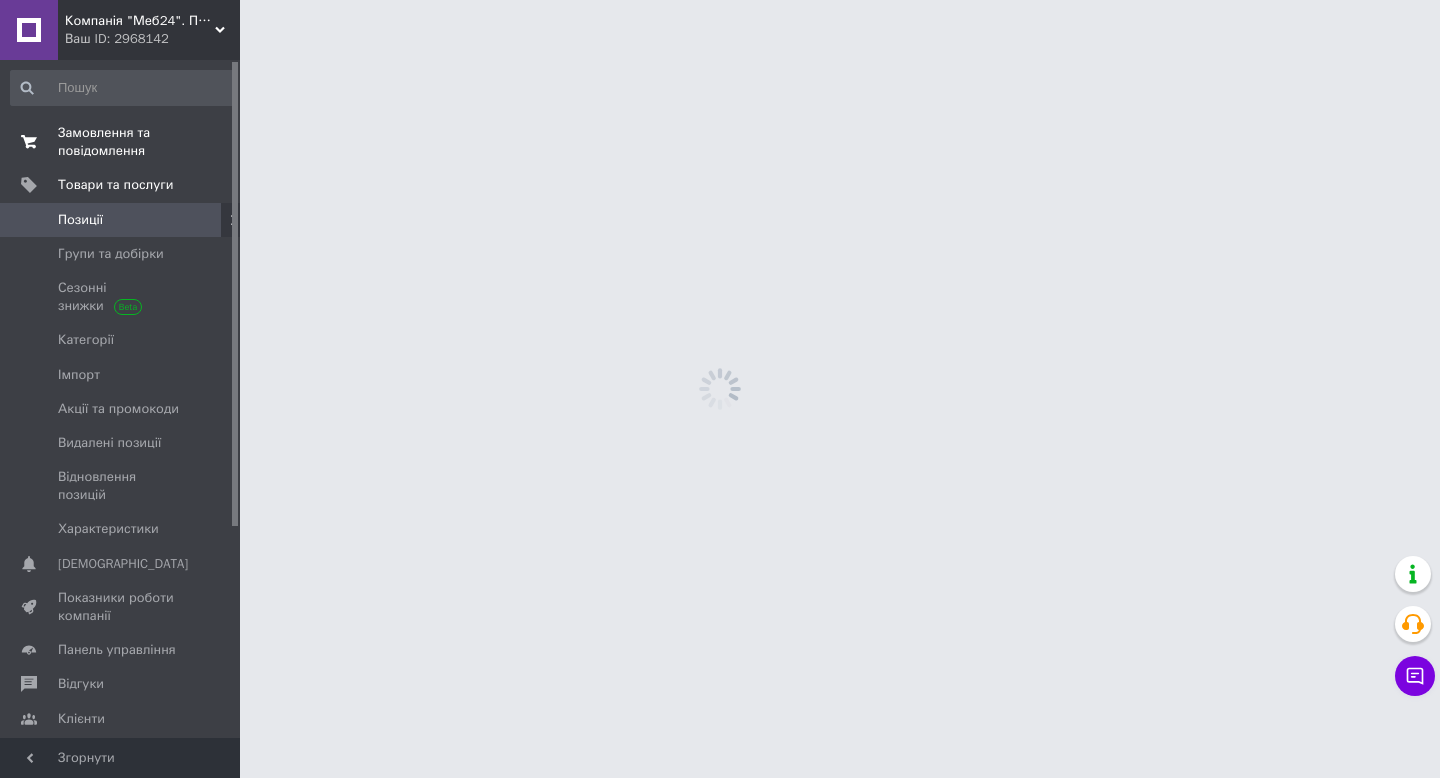 click on "Замовлення та повідомлення" at bounding box center [121, 142] 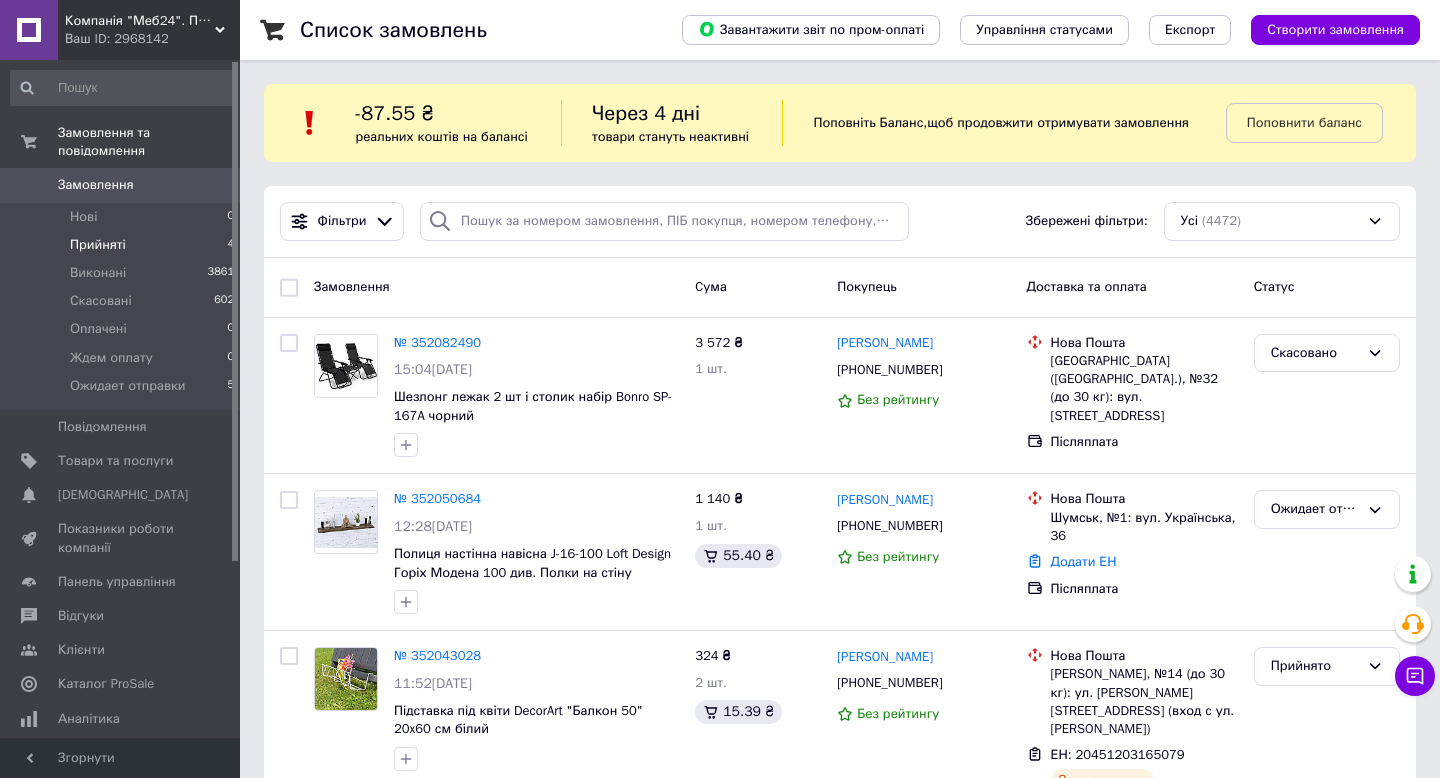 click on "Прийняті" at bounding box center [98, 245] 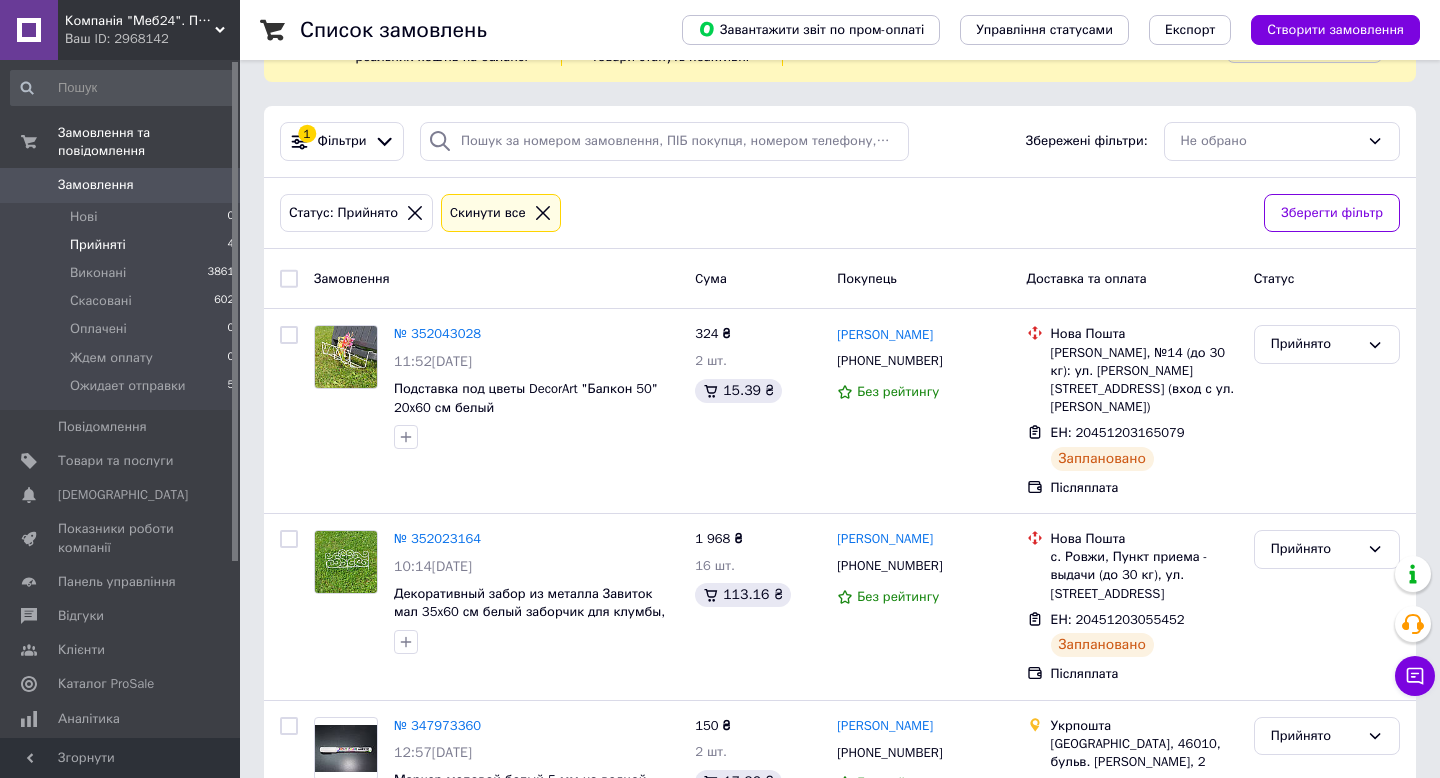 scroll, scrollTop: 66, scrollLeft: 0, axis: vertical 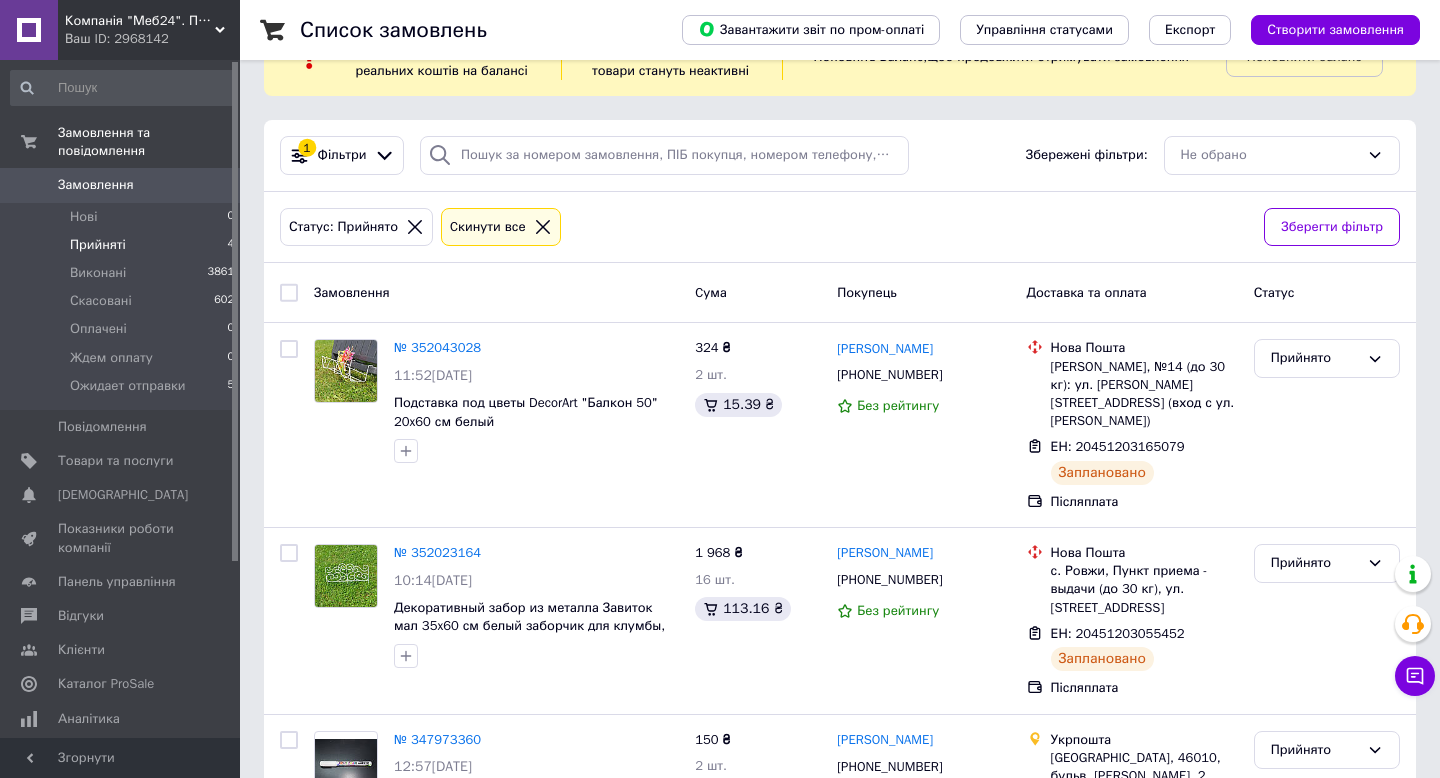 click 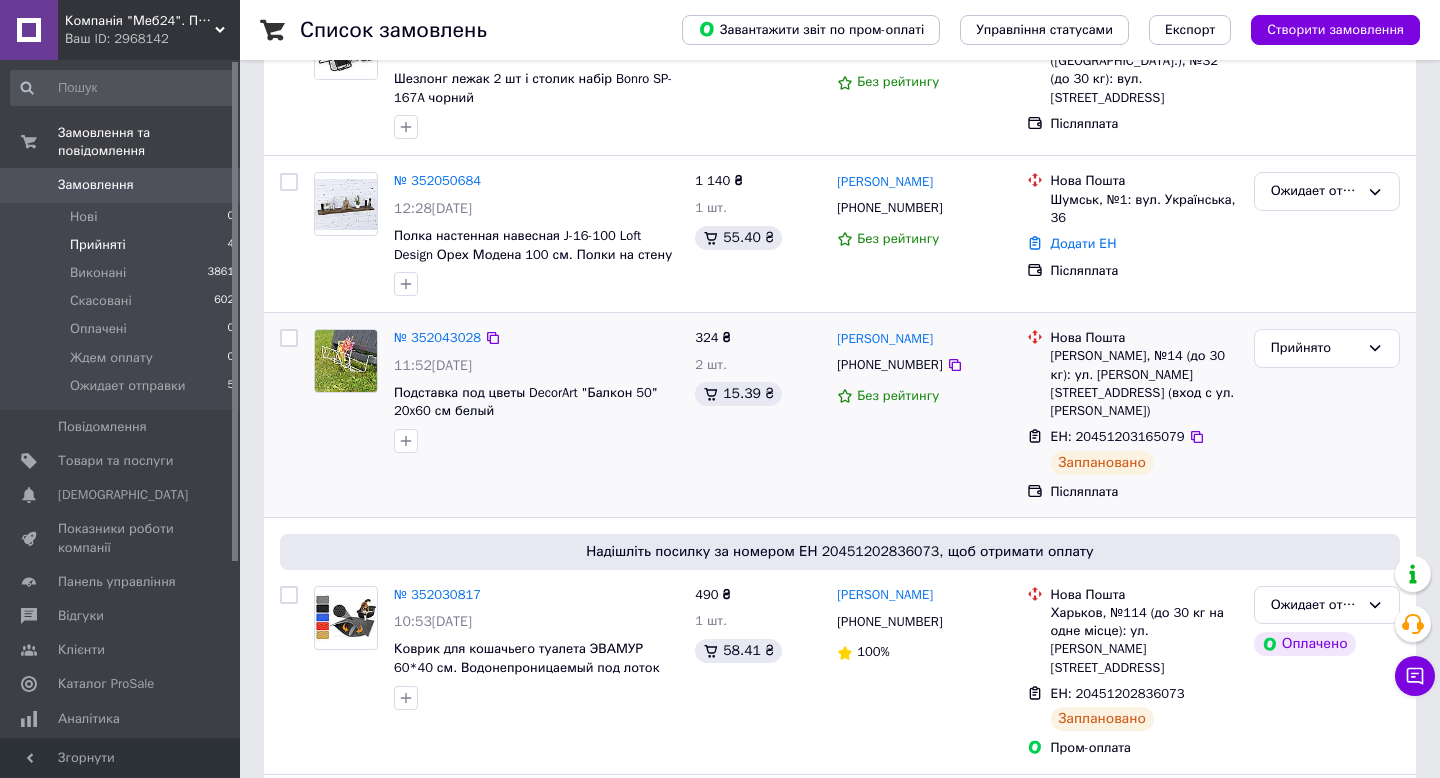 scroll, scrollTop: 389, scrollLeft: 0, axis: vertical 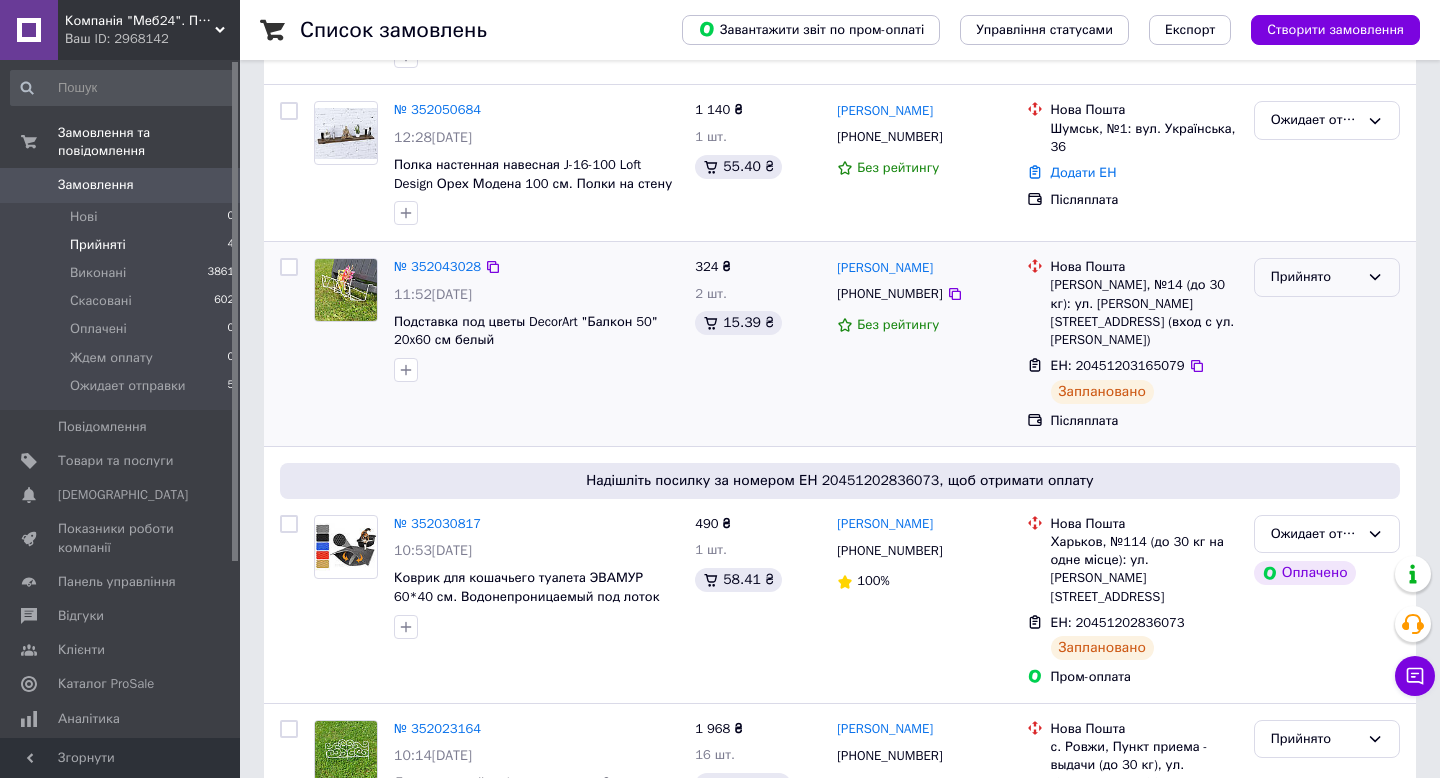 click on "Прийнято" at bounding box center [1315, 277] 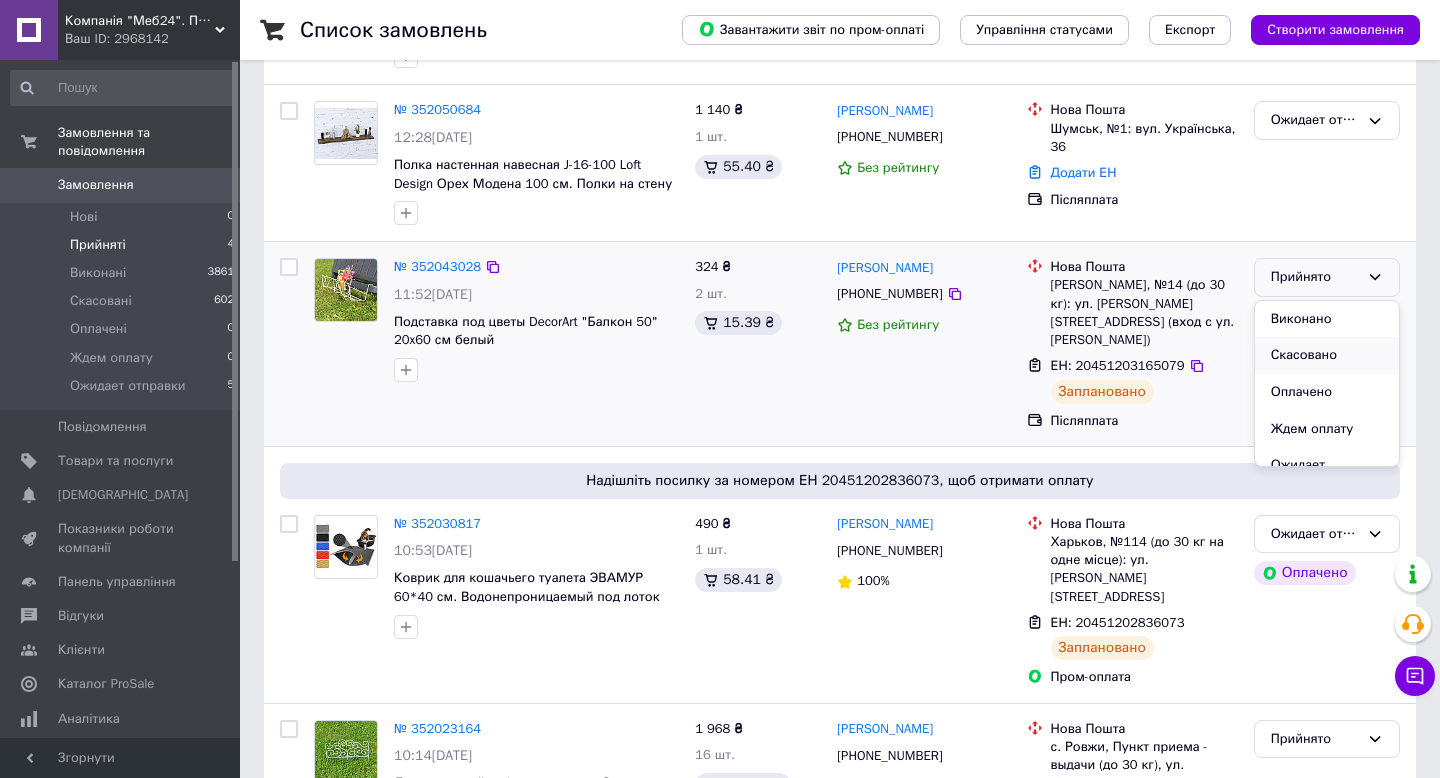 scroll, scrollTop: 38, scrollLeft: 0, axis: vertical 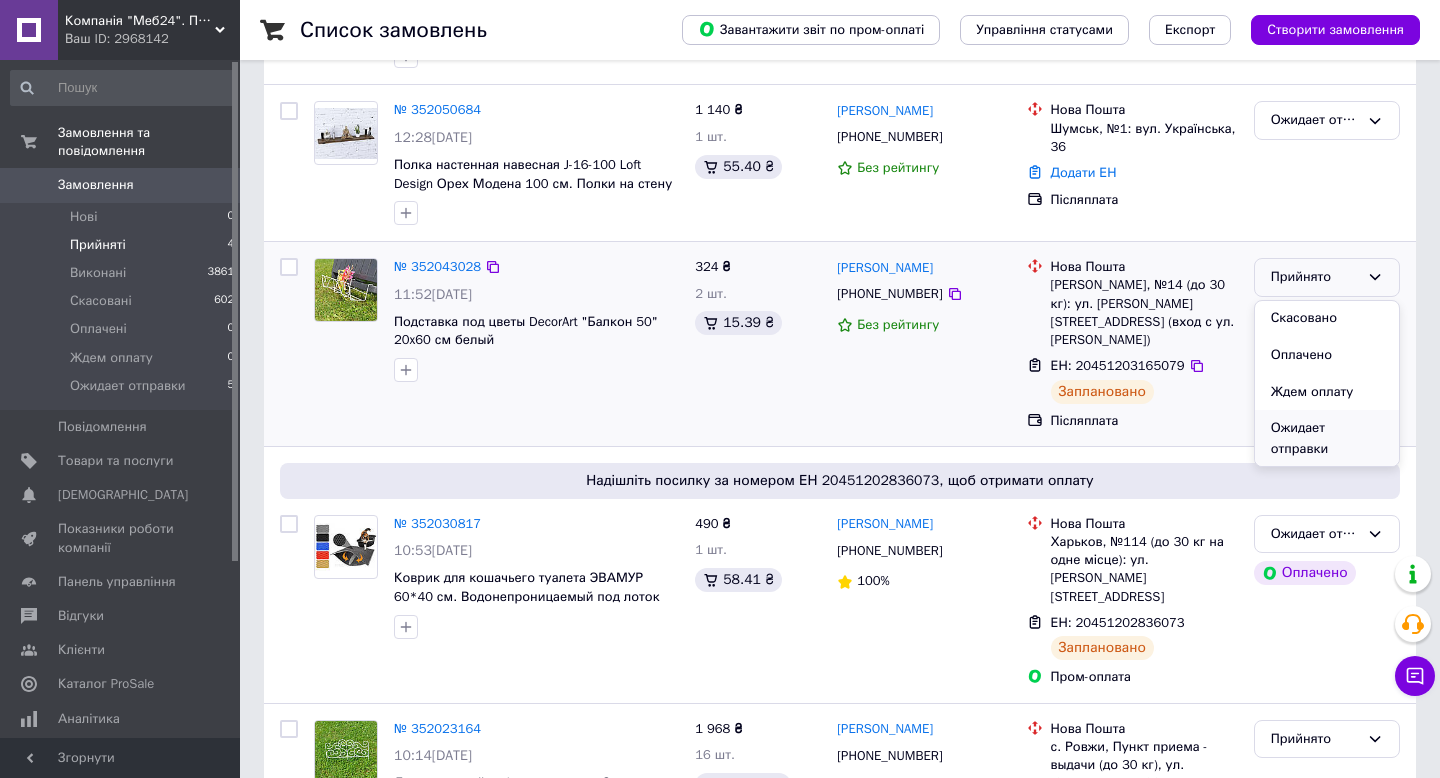 click on "Ожидает отправки" at bounding box center (1327, 438) 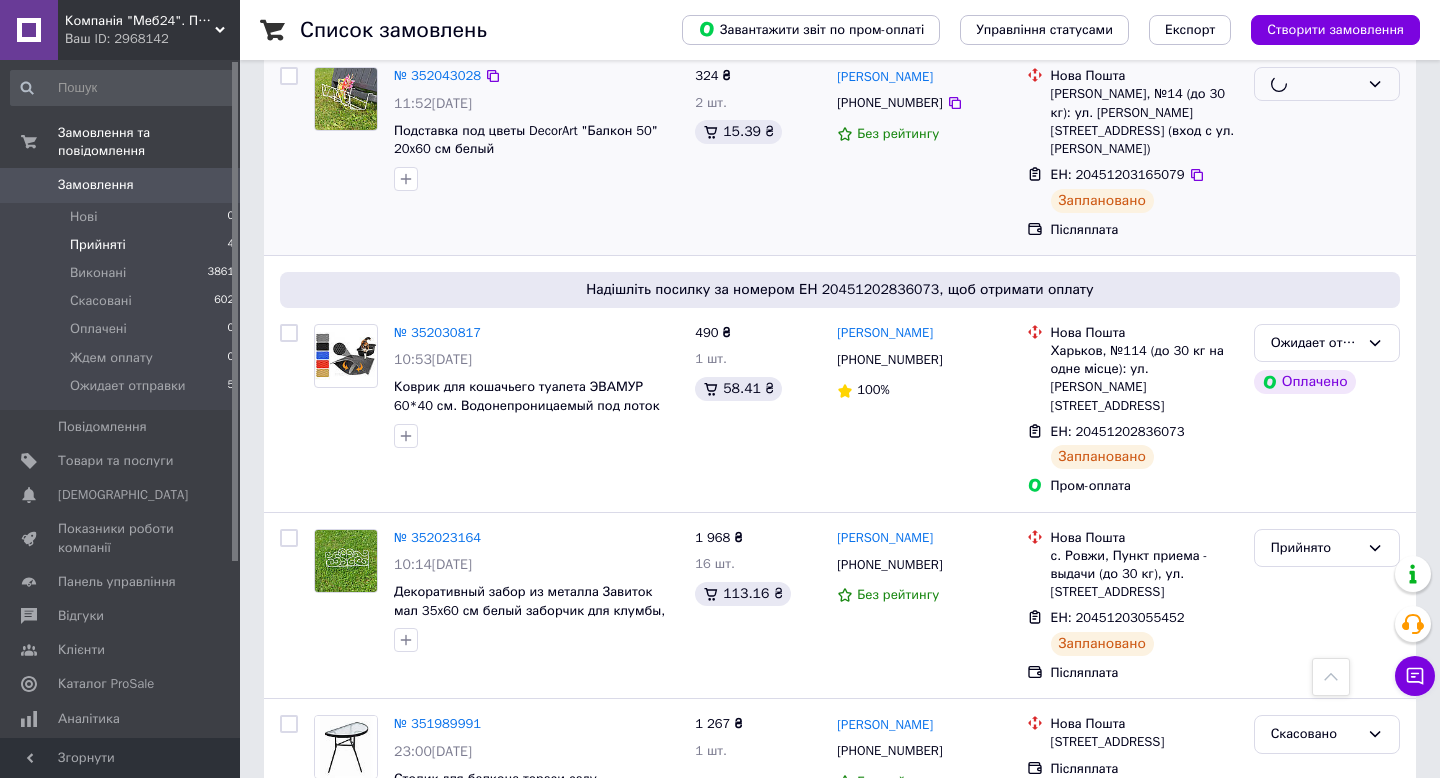 scroll, scrollTop: 613, scrollLeft: 0, axis: vertical 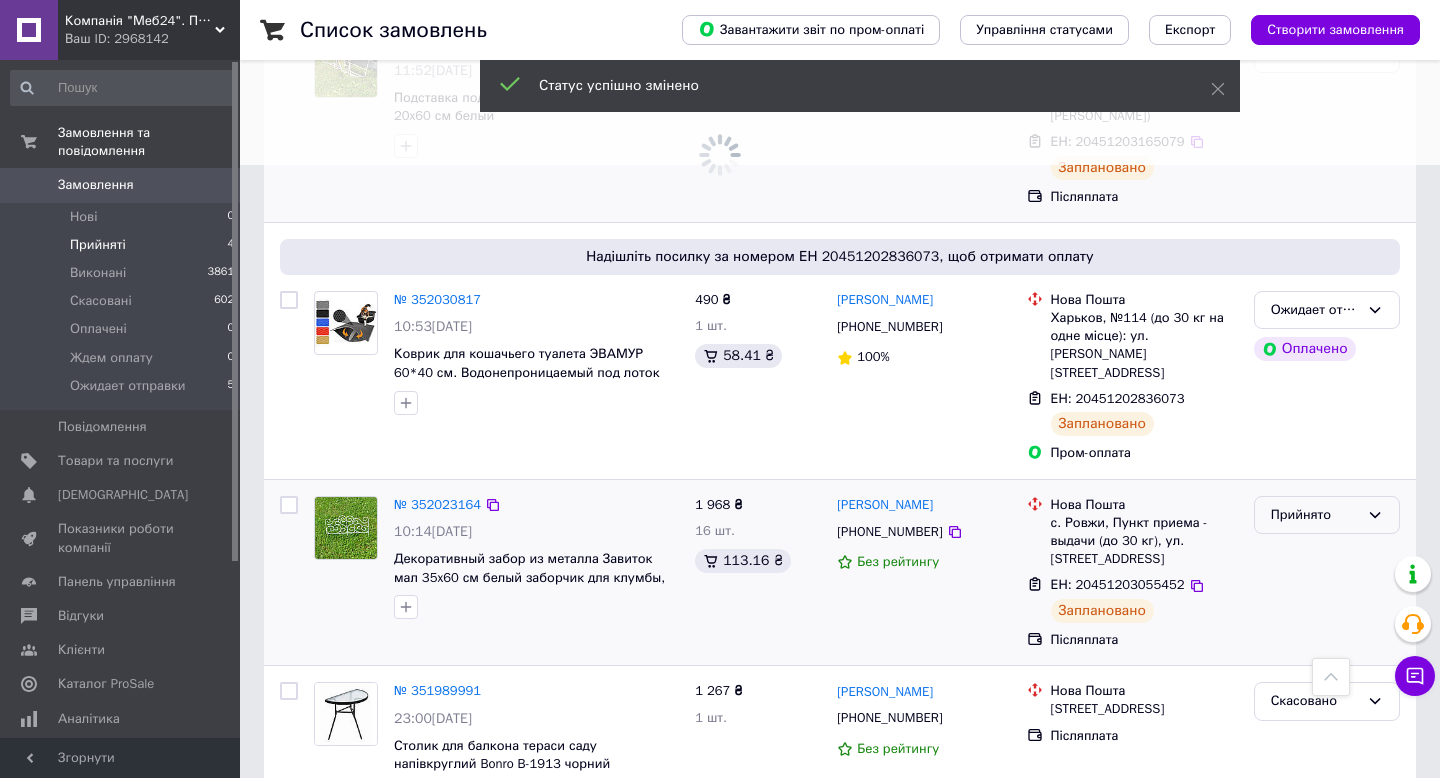 click on "Прийнято" at bounding box center [1315, 515] 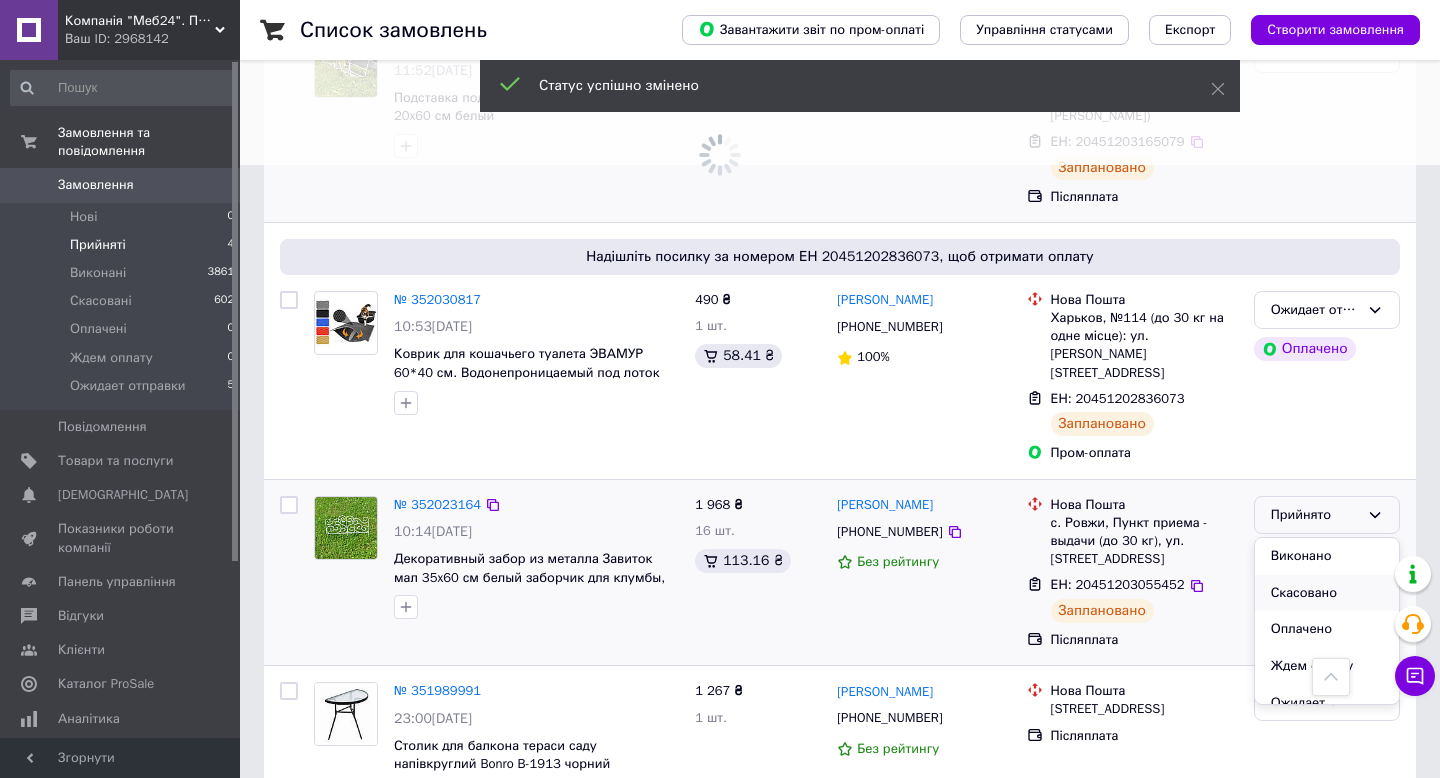 scroll, scrollTop: 37, scrollLeft: 0, axis: vertical 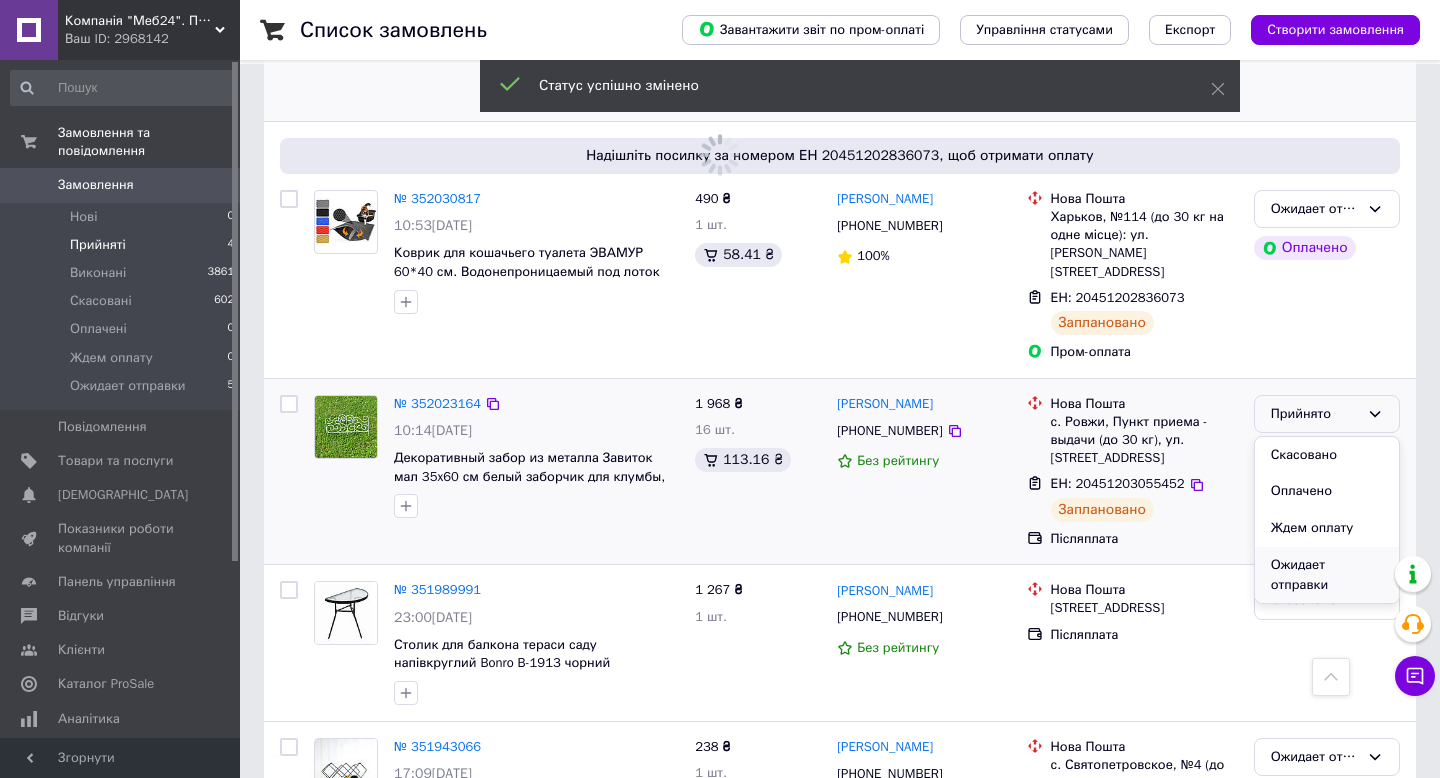 click on "Ожидает отправки" at bounding box center [1327, 575] 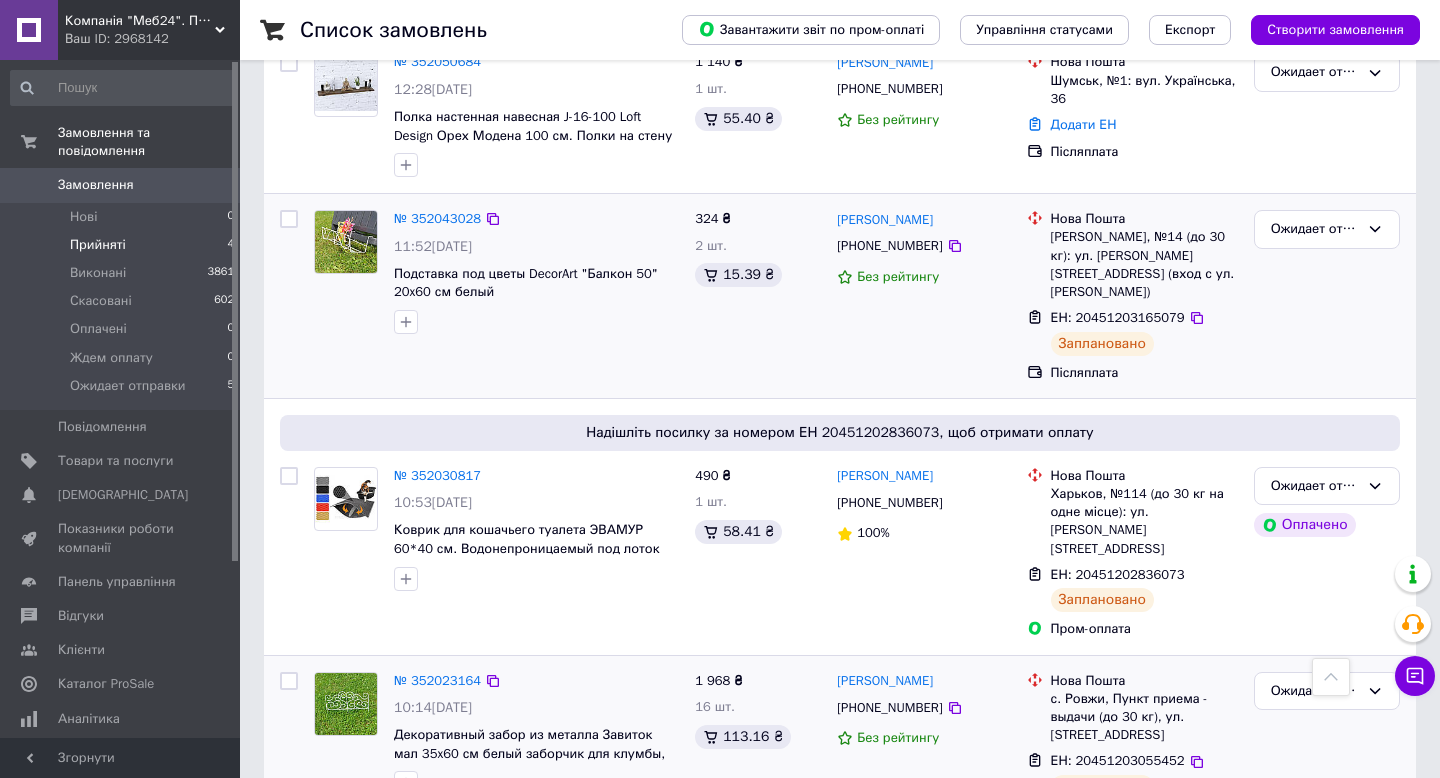 scroll, scrollTop: 0, scrollLeft: 0, axis: both 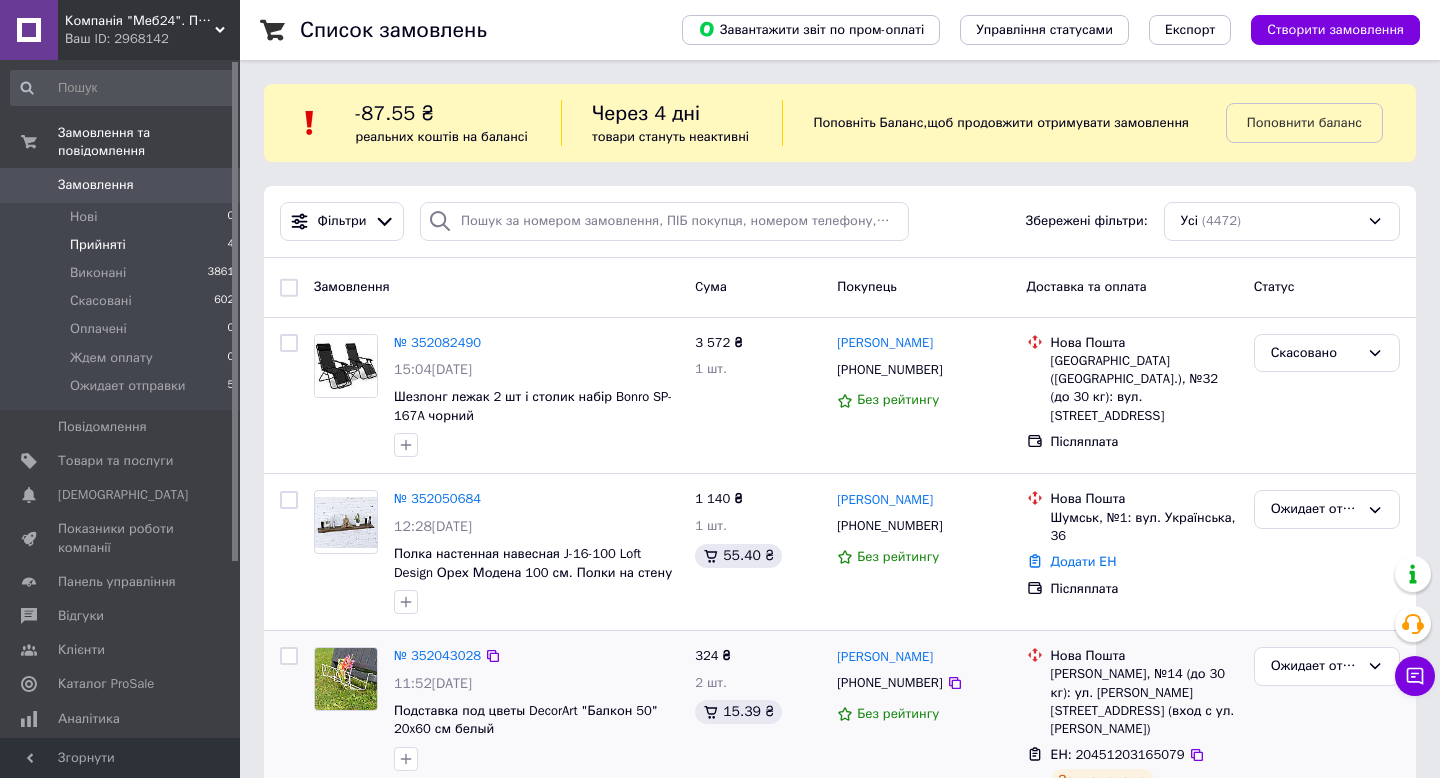click on "Прийняті" at bounding box center [98, 245] 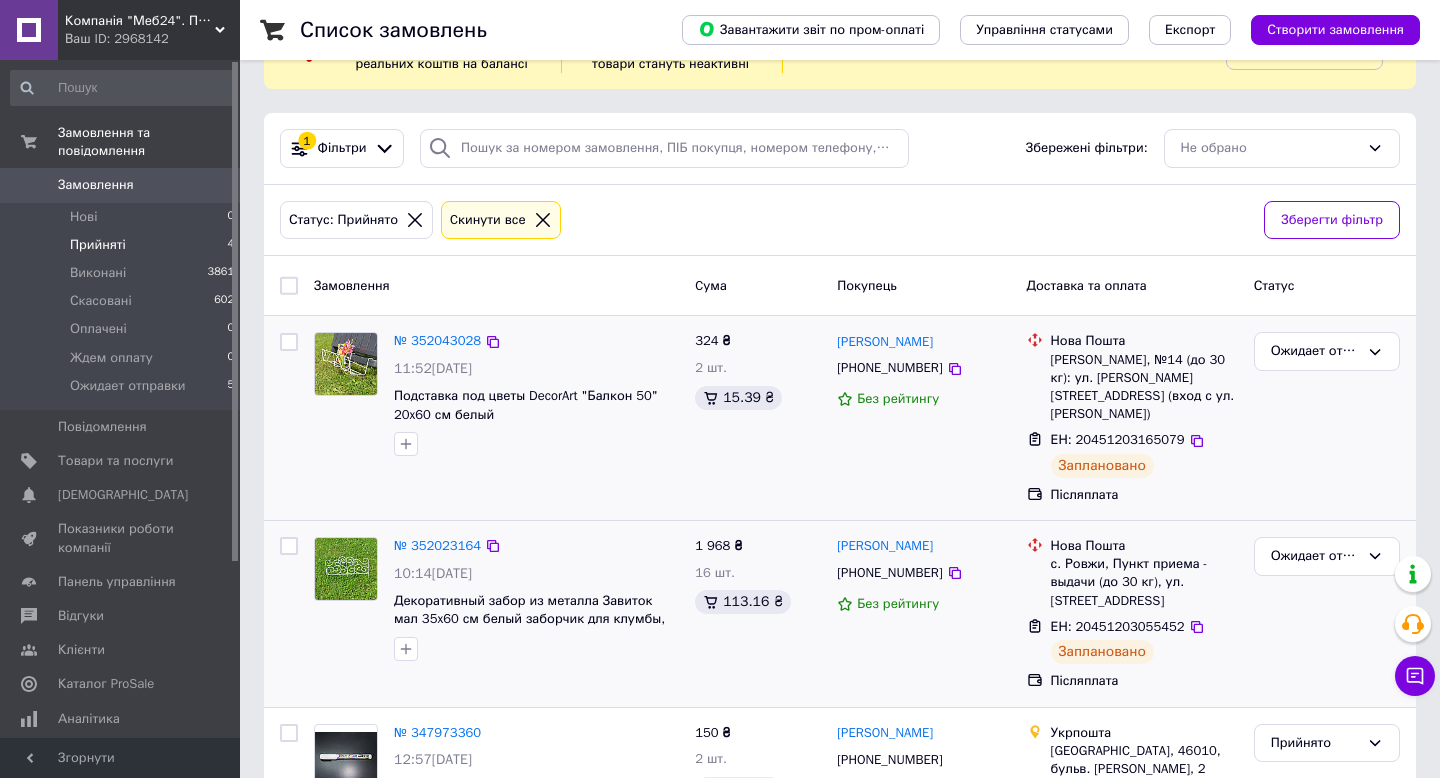 scroll, scrollTop: 182, scrollLeft: 0, axis: vertical 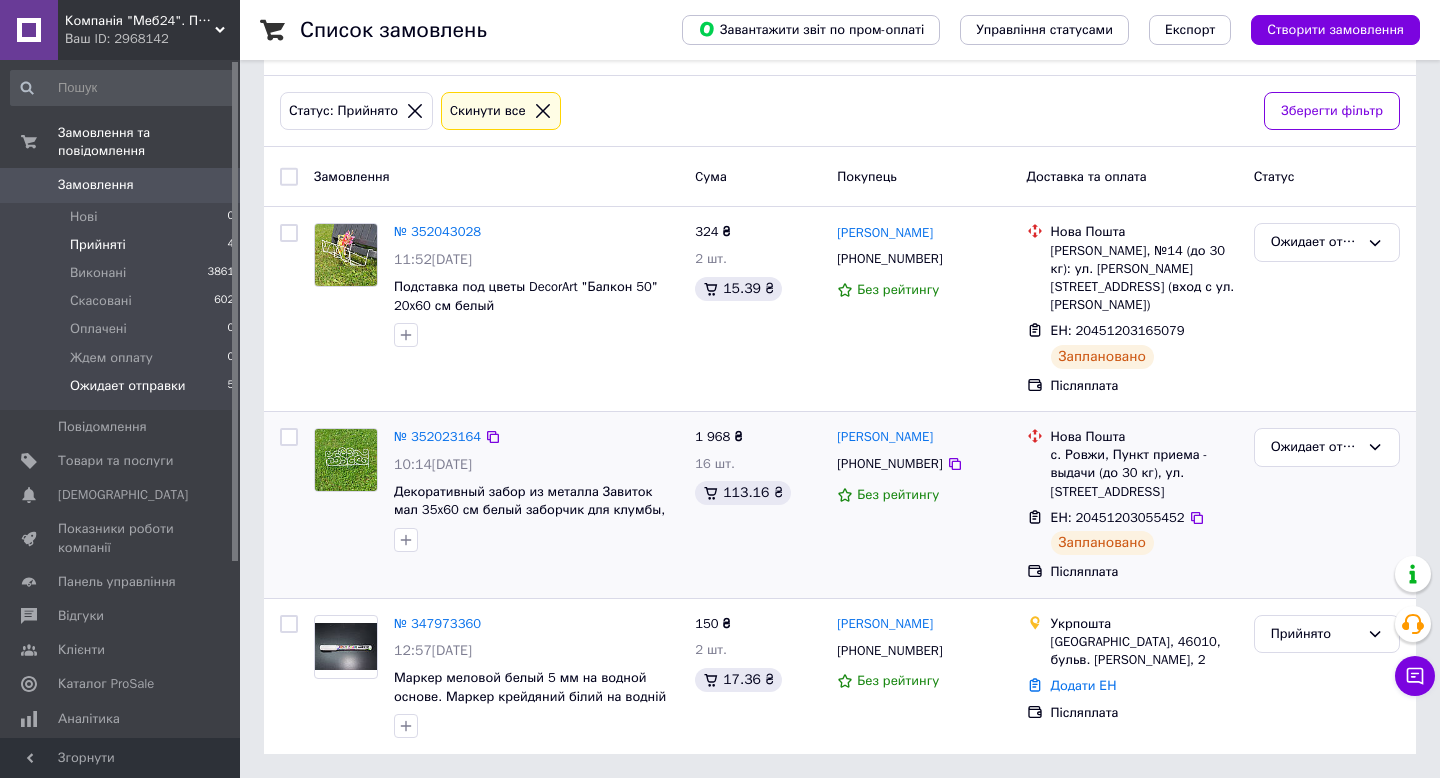 click on "Ожидает отправки" at bounding box center [128, 386] 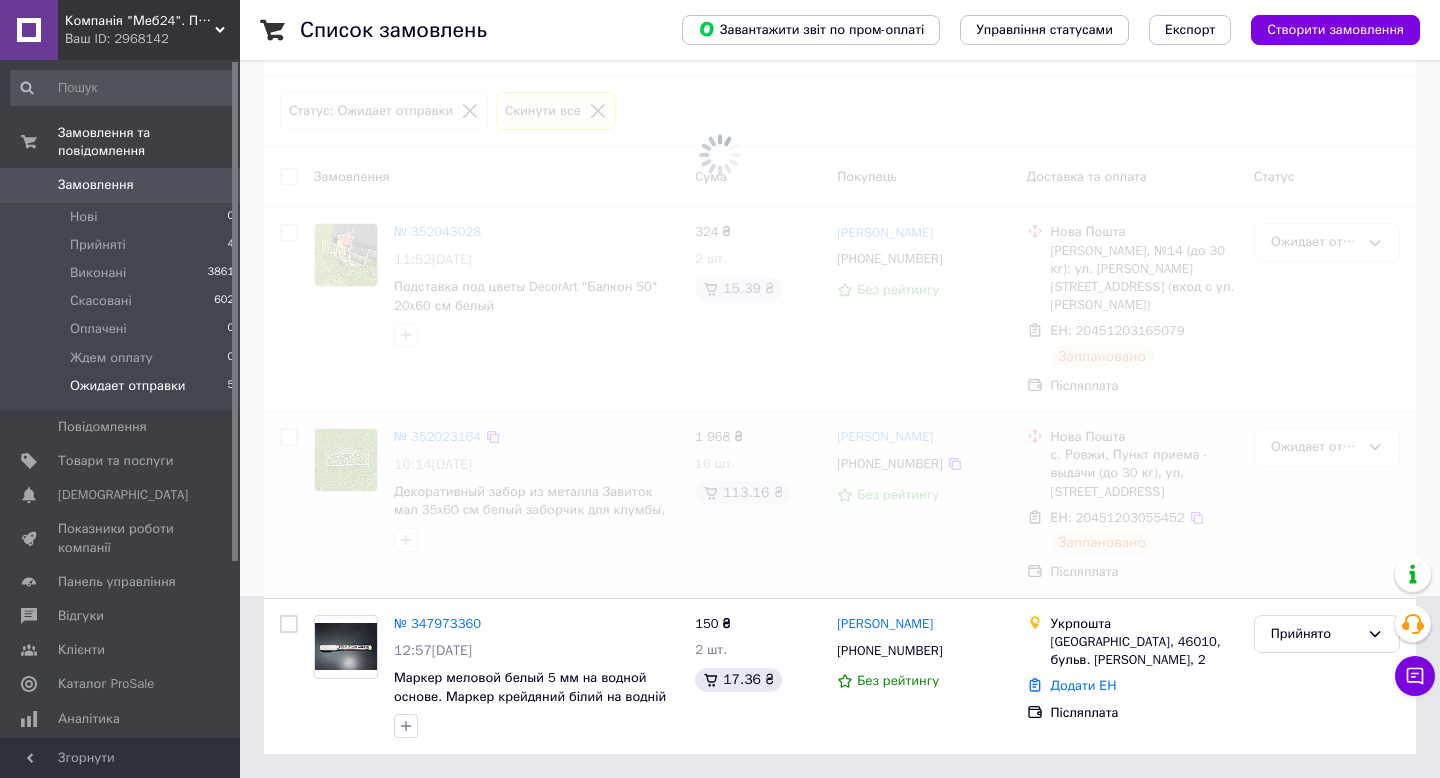 scroll, scrollTop: 0, scrollLeft: 0, axis: both 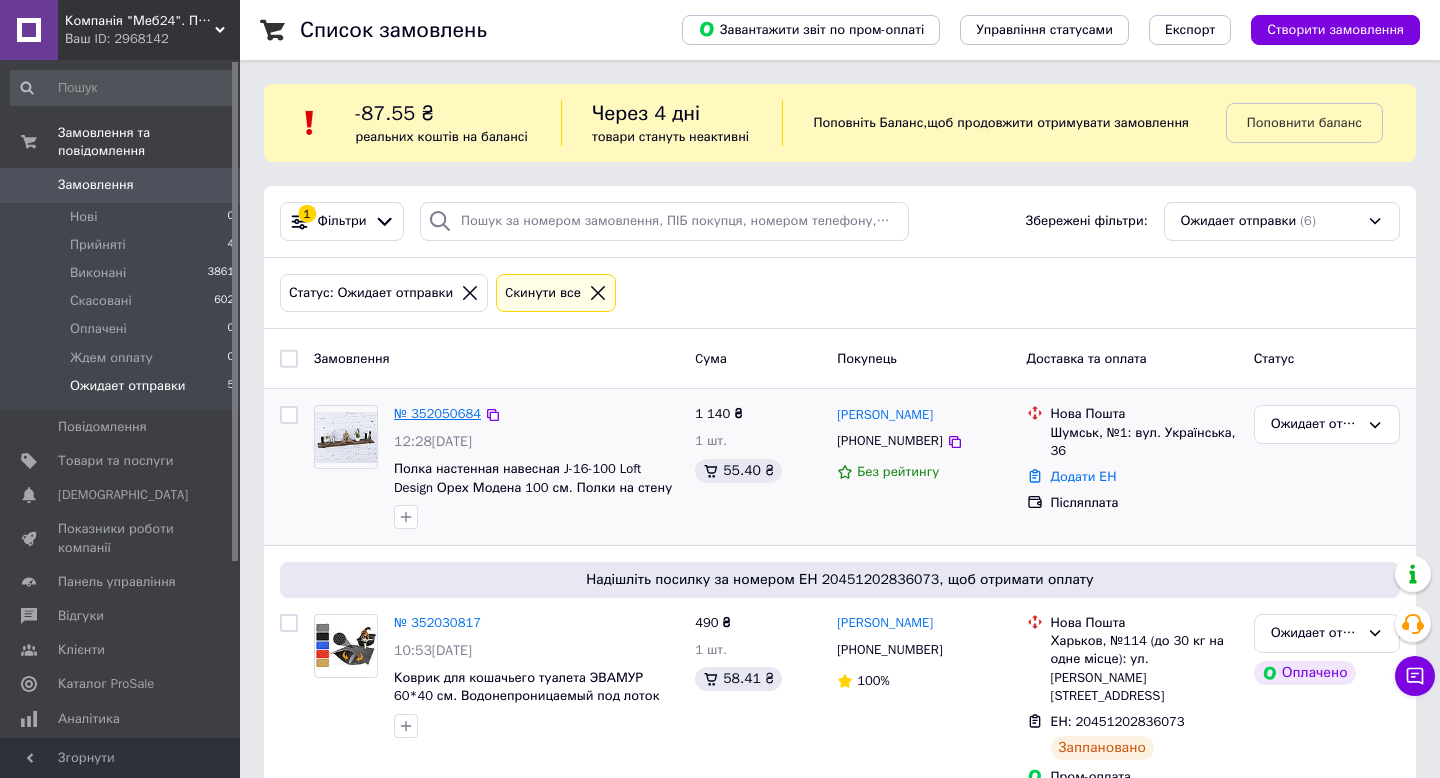 click on "№ 352050684" at bounding box center (437, 413) 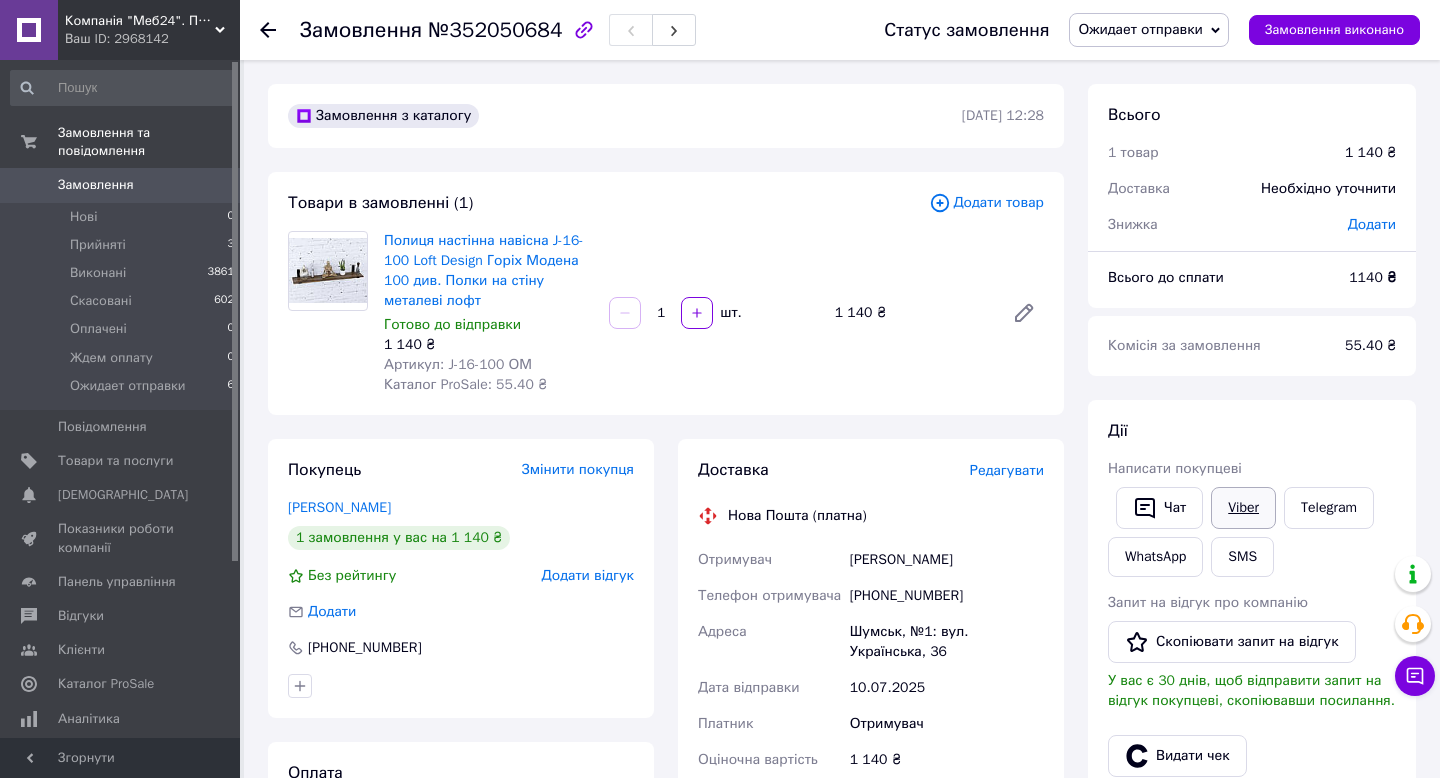 click on "Viber" at bounding box center [1243, 508] 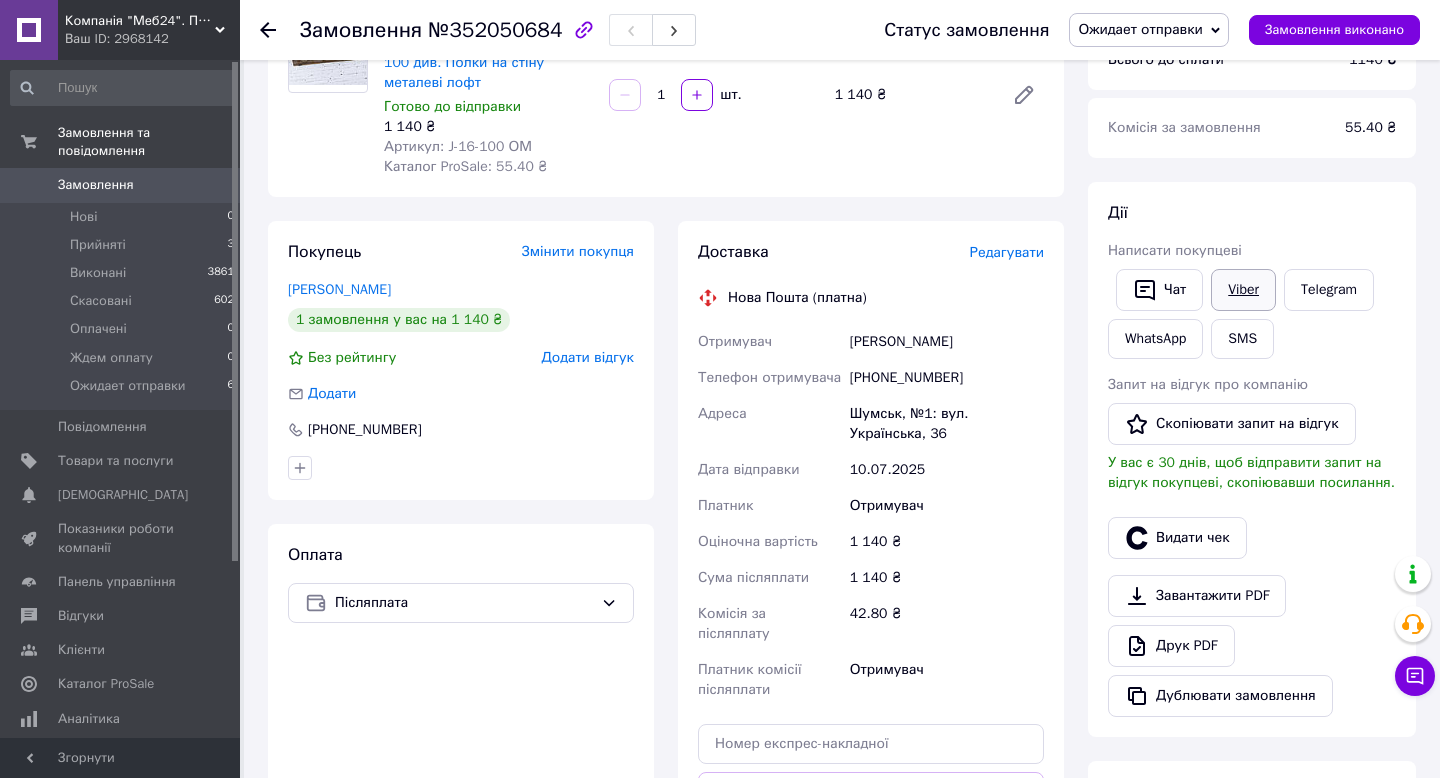 scroll, scrollTop: 230, scrollLeft: 0, axis: vertical 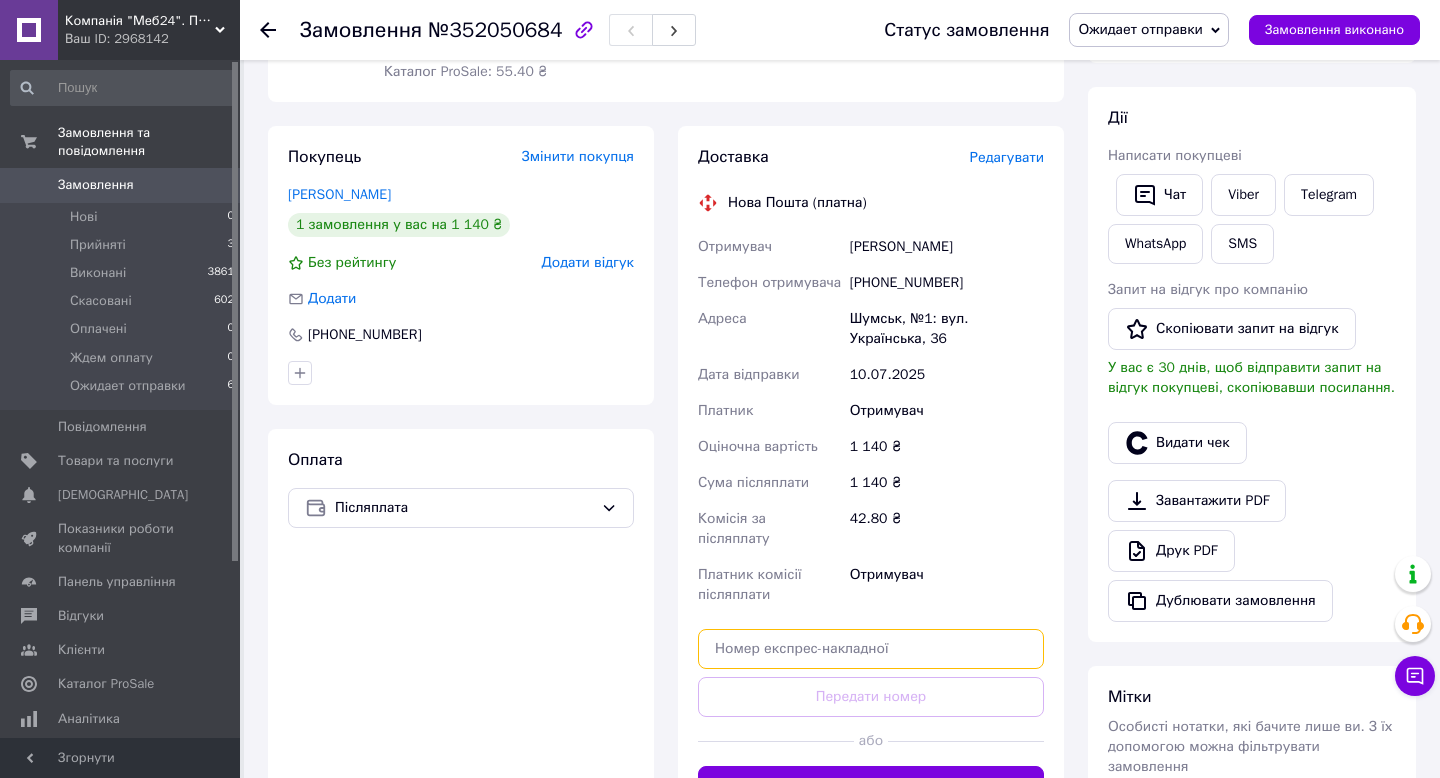click at bounding box center (871, 649) 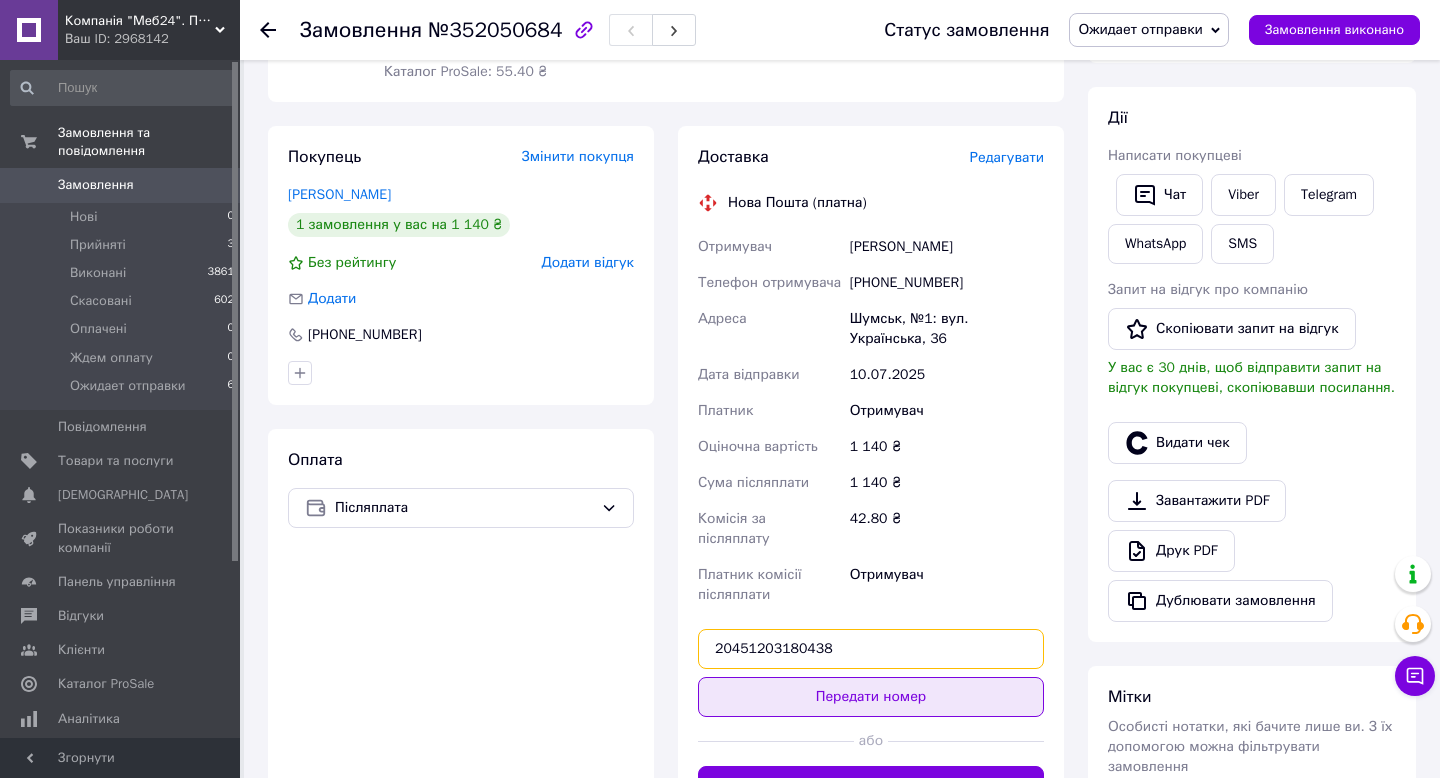 type on "20451203180438" 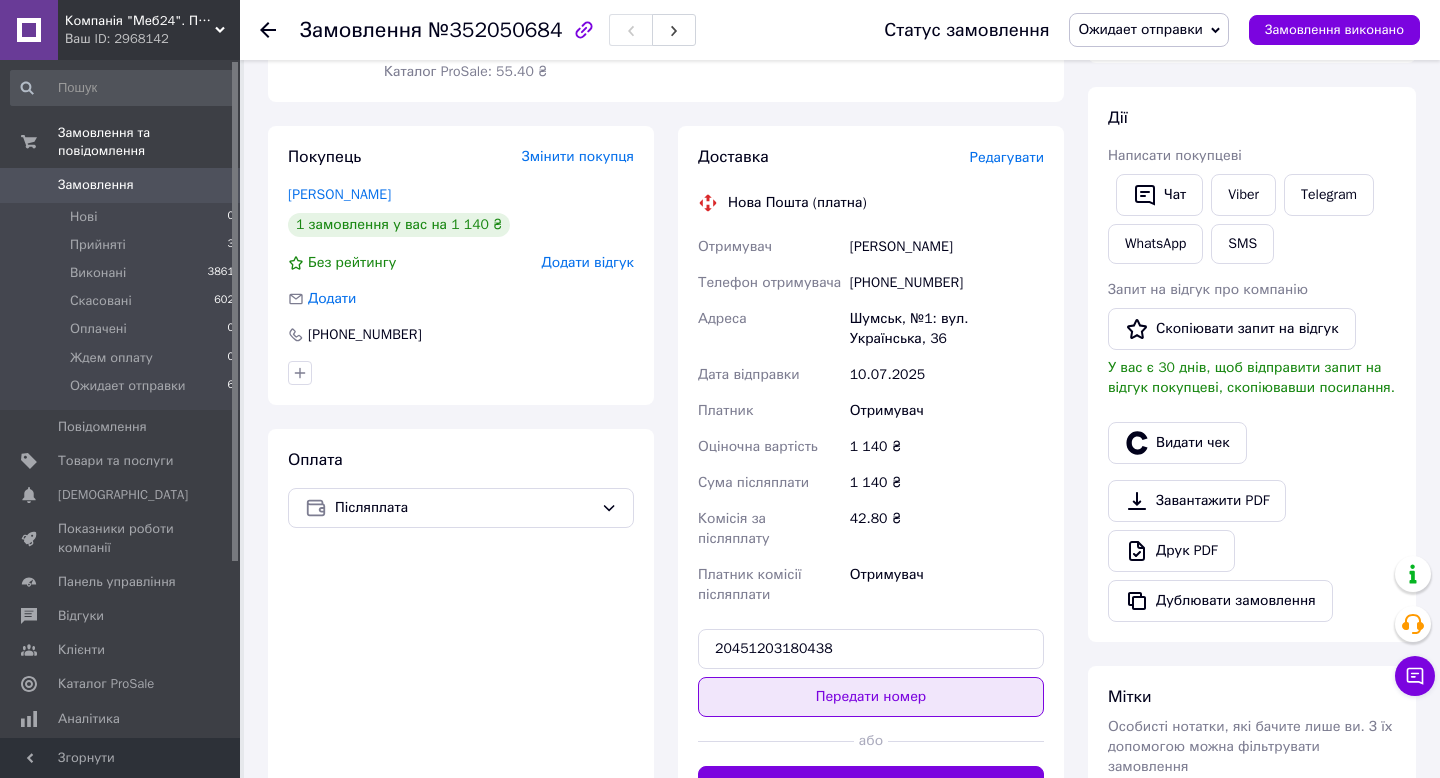 click on "Передати номер" at bounding box center [871, 697] 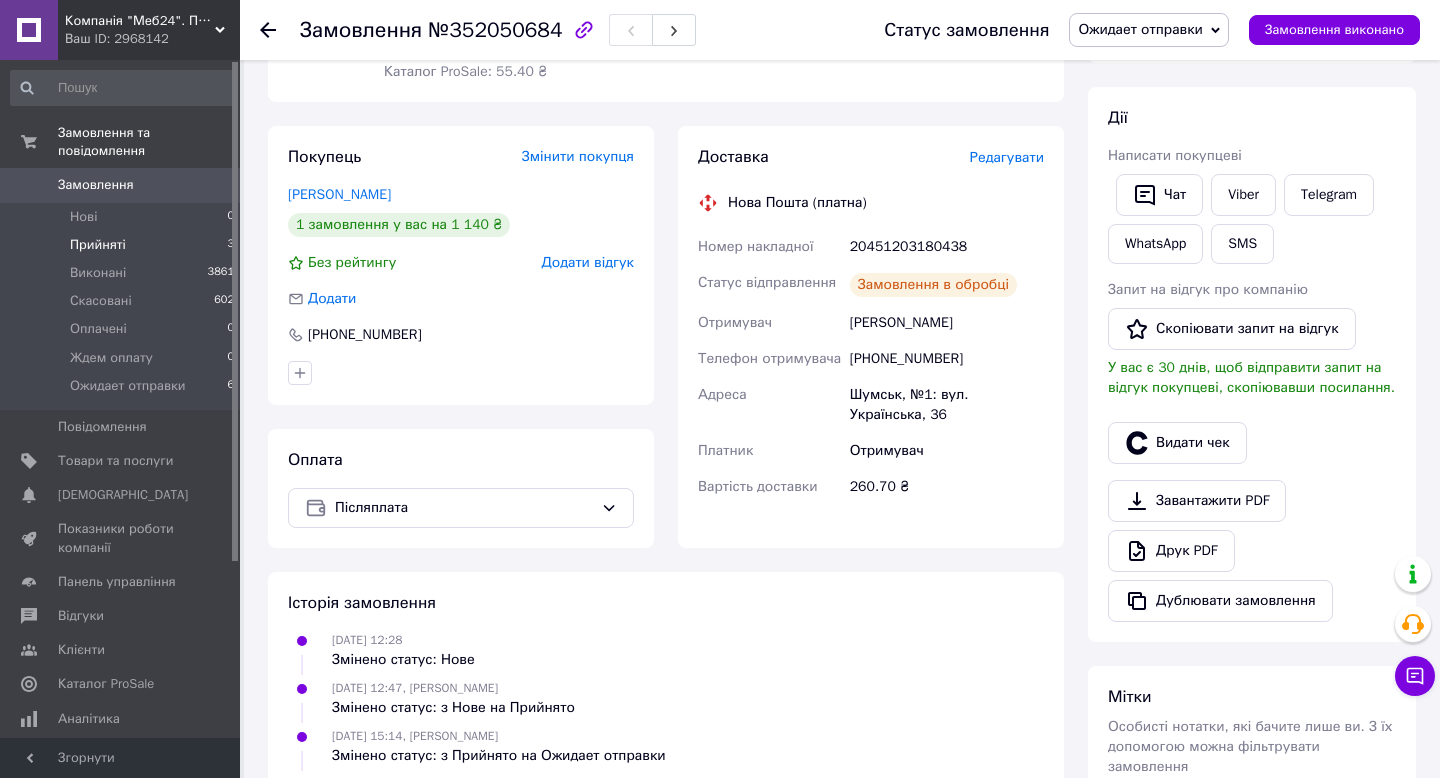 click on "Прийняті" at bounding box center (98, 245) 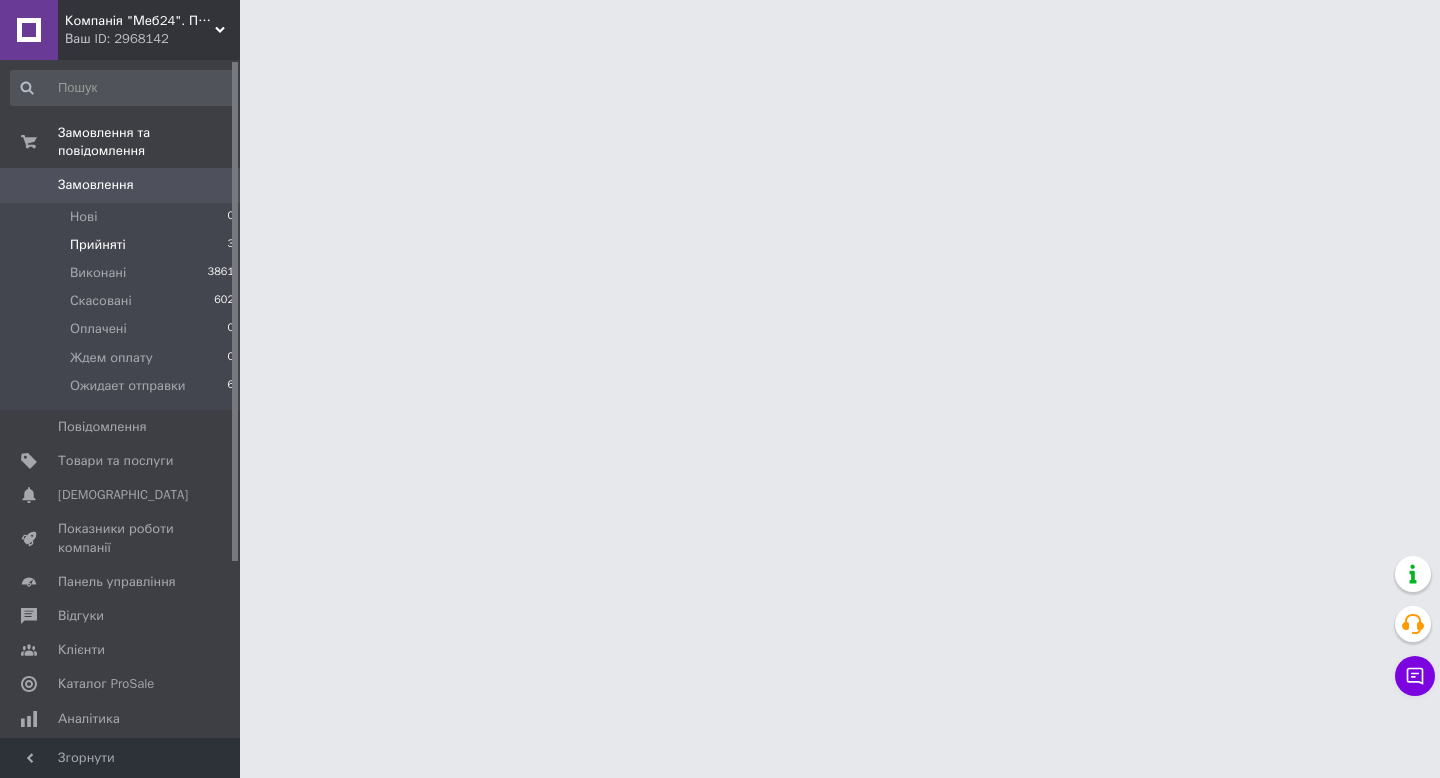 scroll, scrollTop: 0, scrollLeft: 0, axis: both 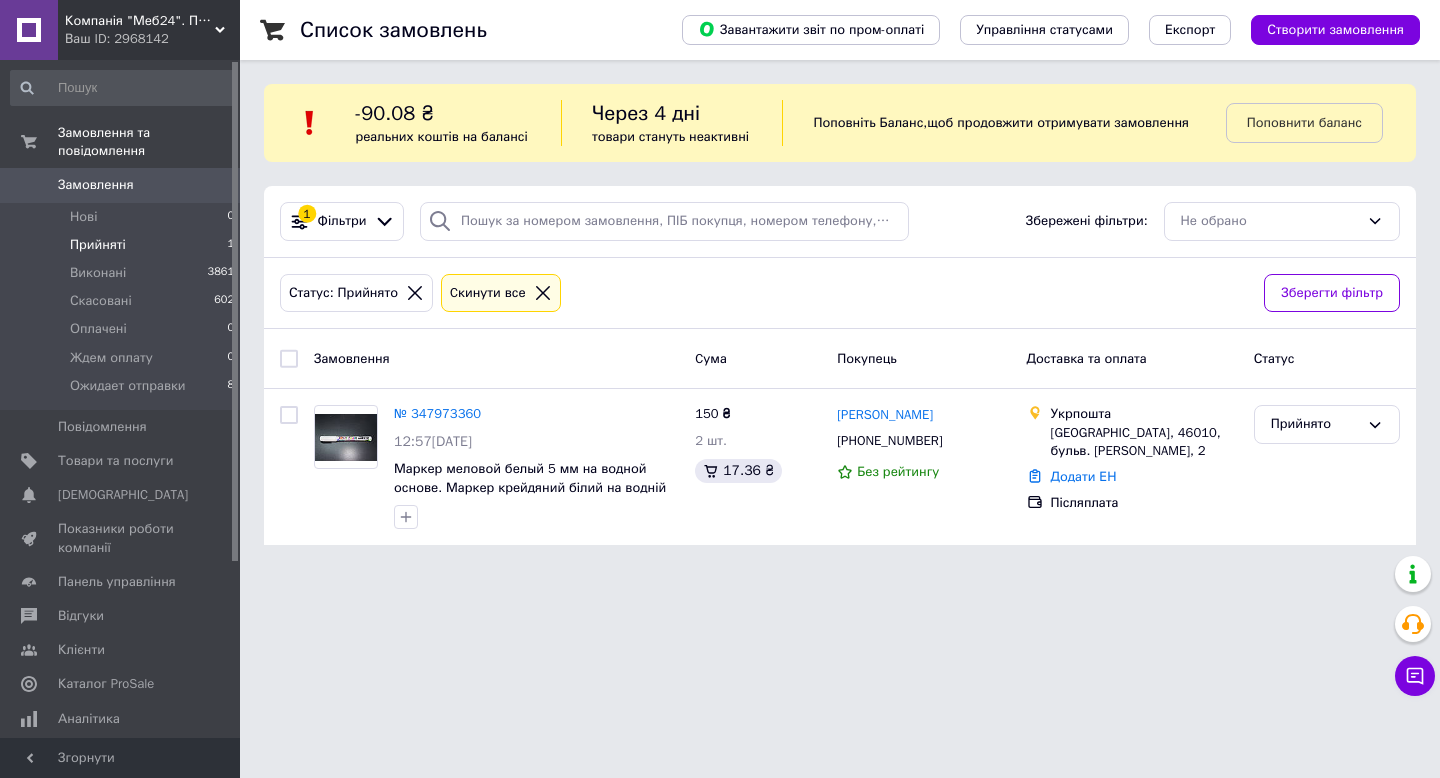 click 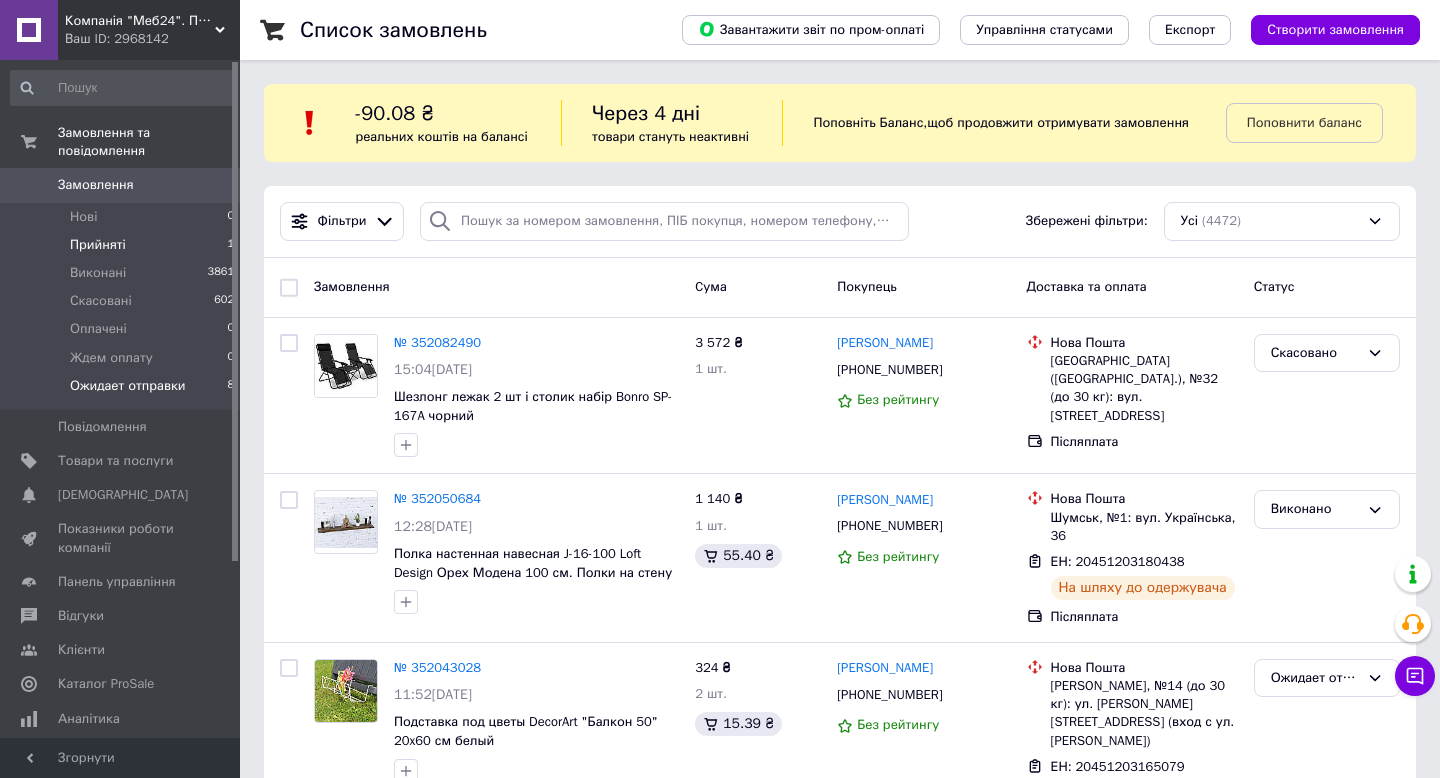 click on "Ожидает отправки" at bounding box center [128, 386] 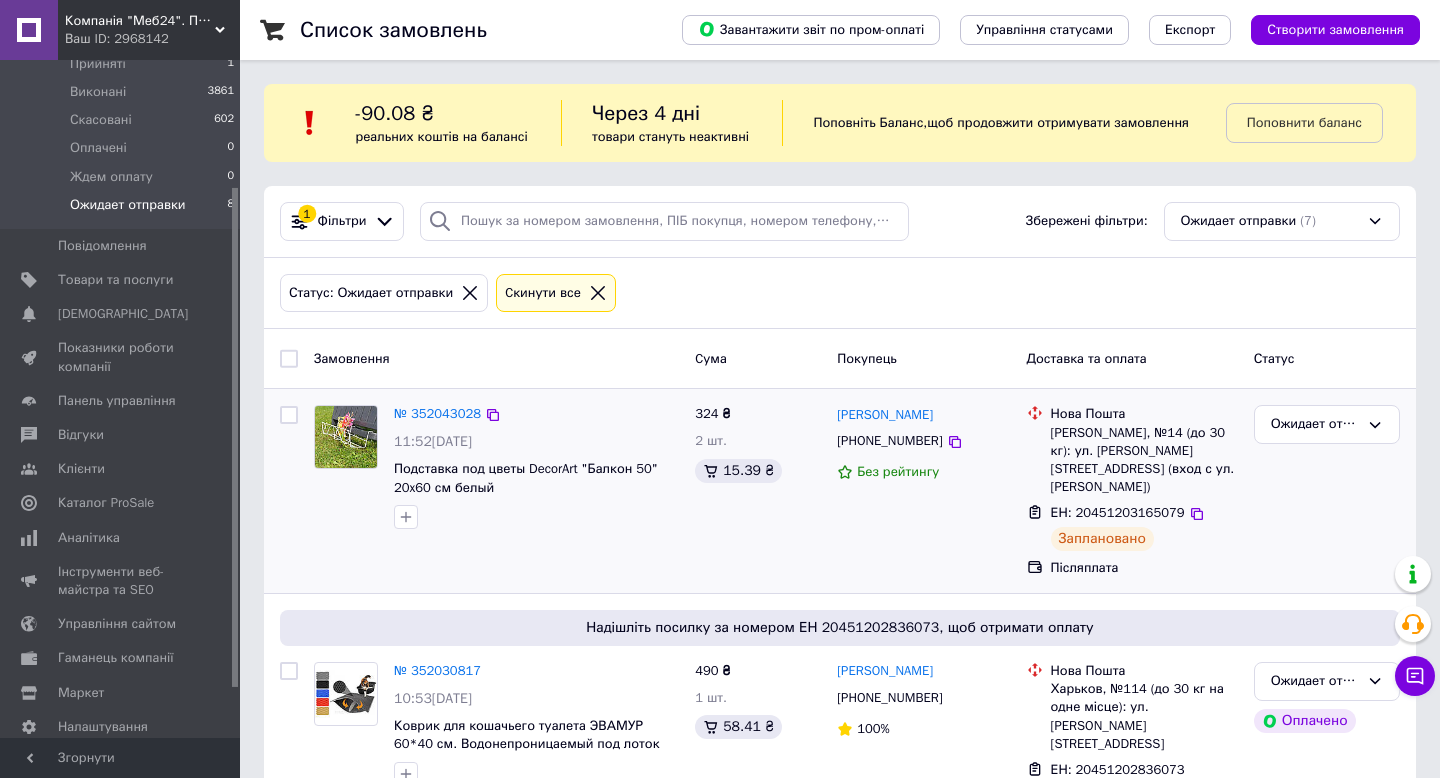 scroll, scrollTop: 189, scrollLeft: 0, axis: vertical 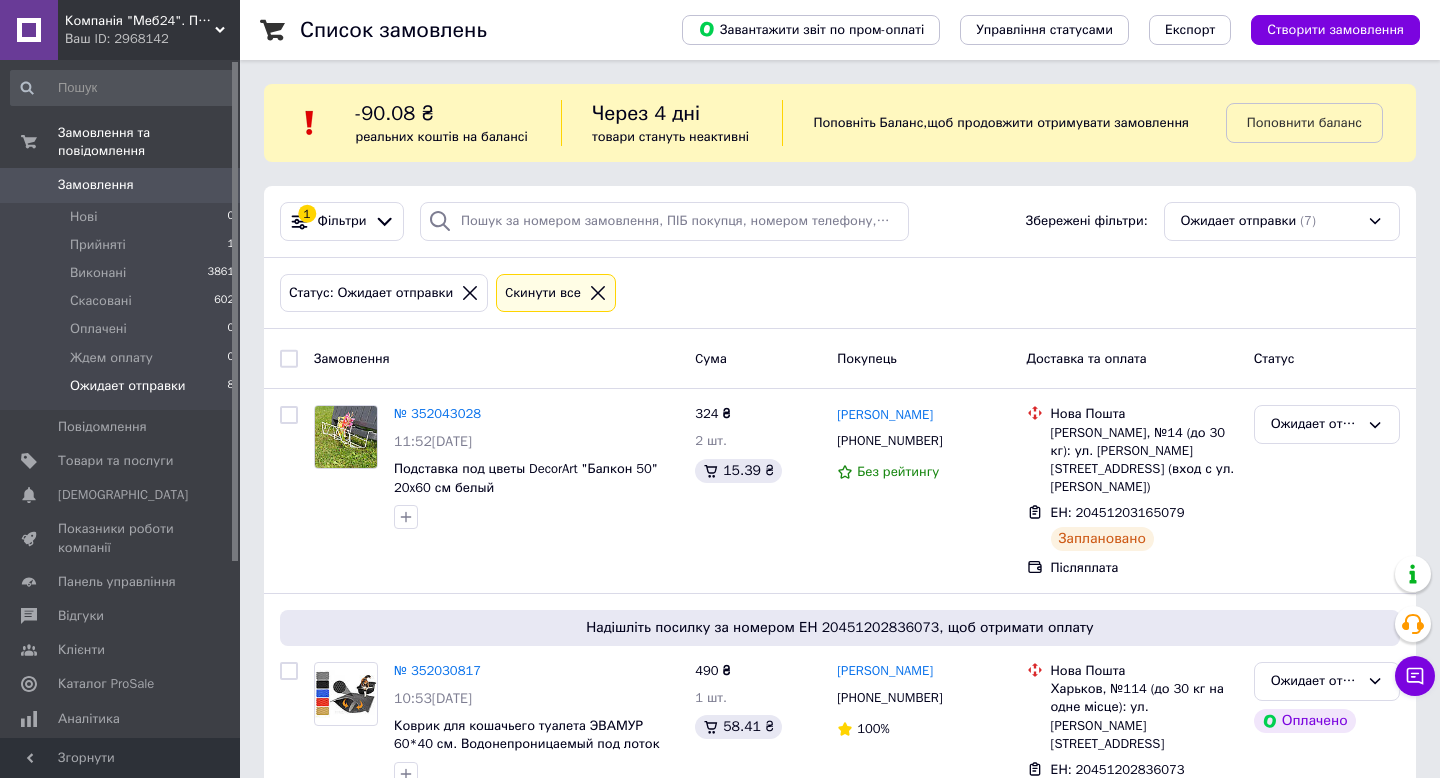 click on "Статус: Ожидает отправки" at bounding box center (384, 293) 